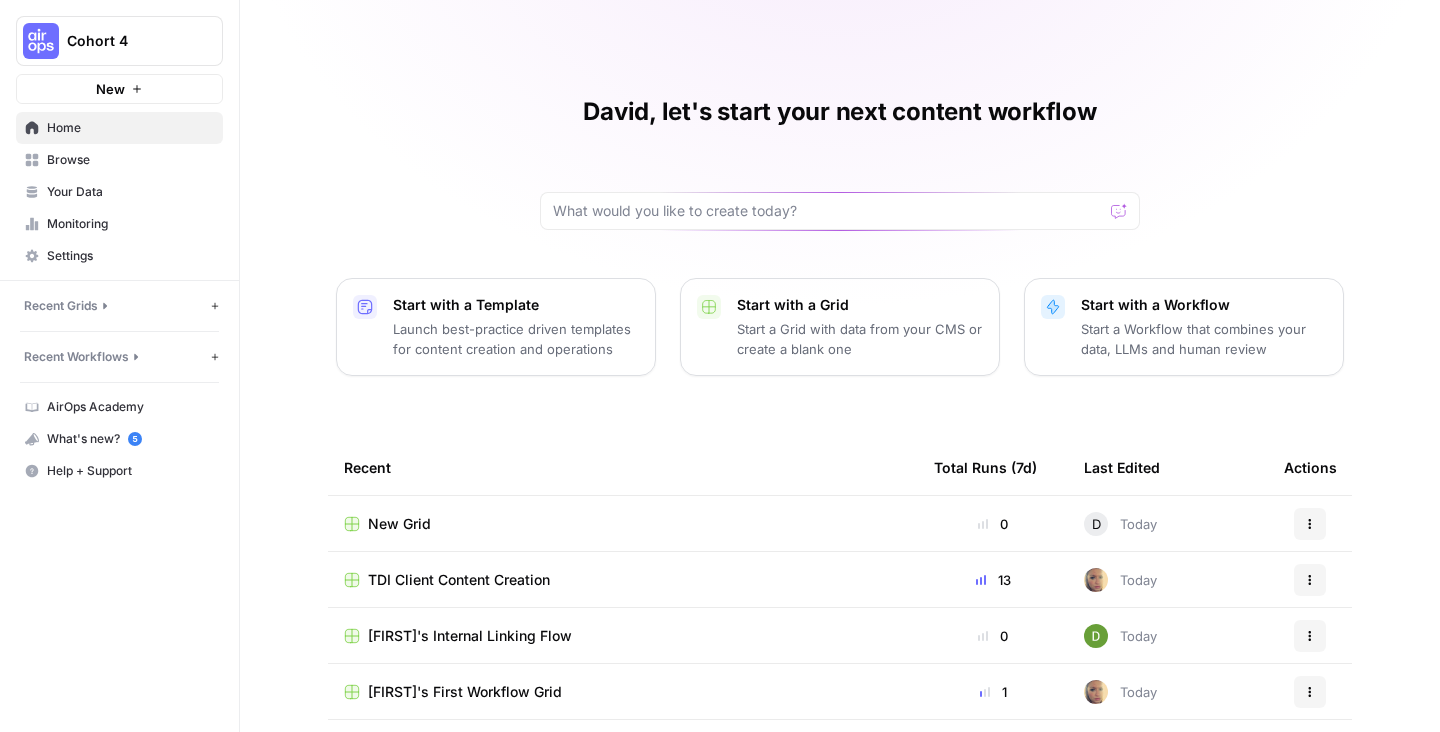 scroll, scrollTop: 0, scrollLeft: 0, axis: both 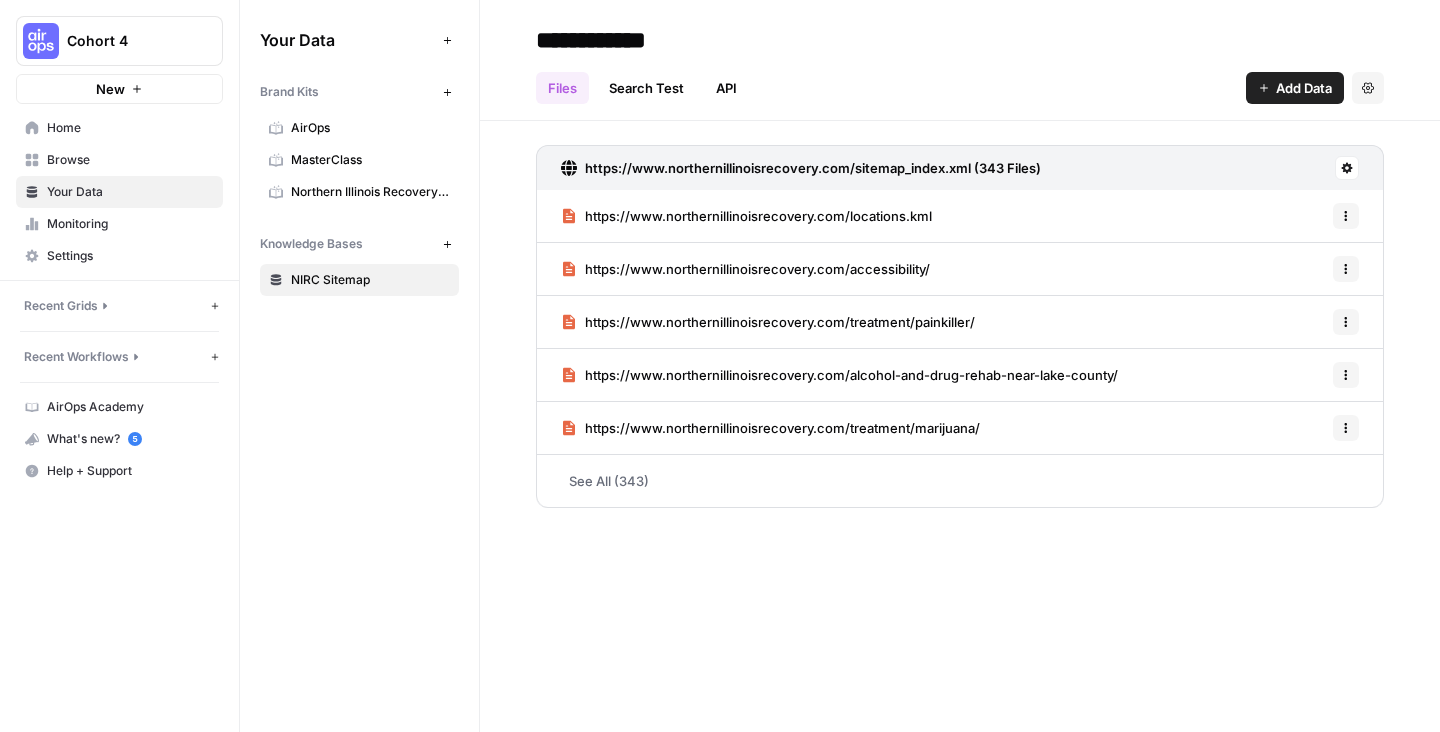 click on "Browse" at bounding box center [130, 160] 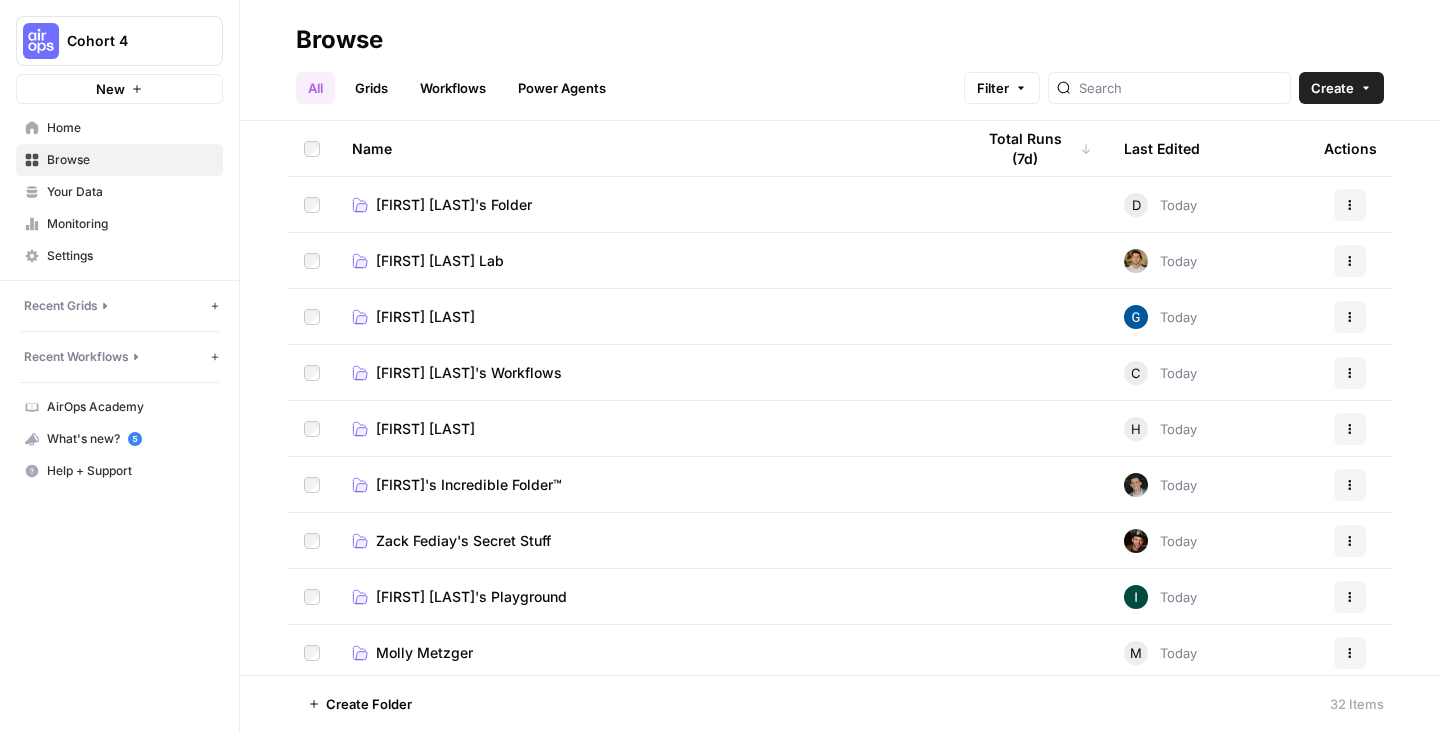 click on "[FIRST] [LAST]'s Folder" at bounding box center (454, 205) 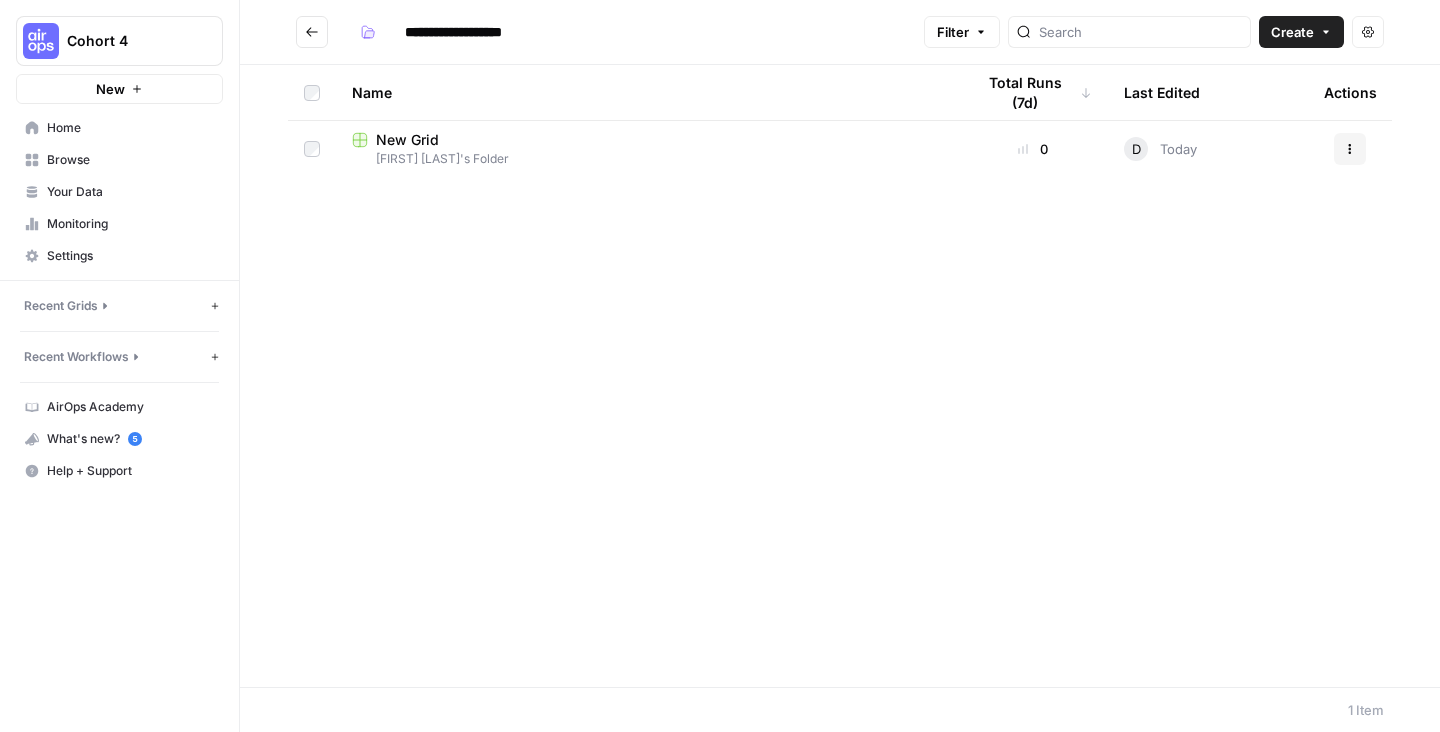 click on "[FIRST] [LAST]'s Folder" at bounding box center [647, 159] 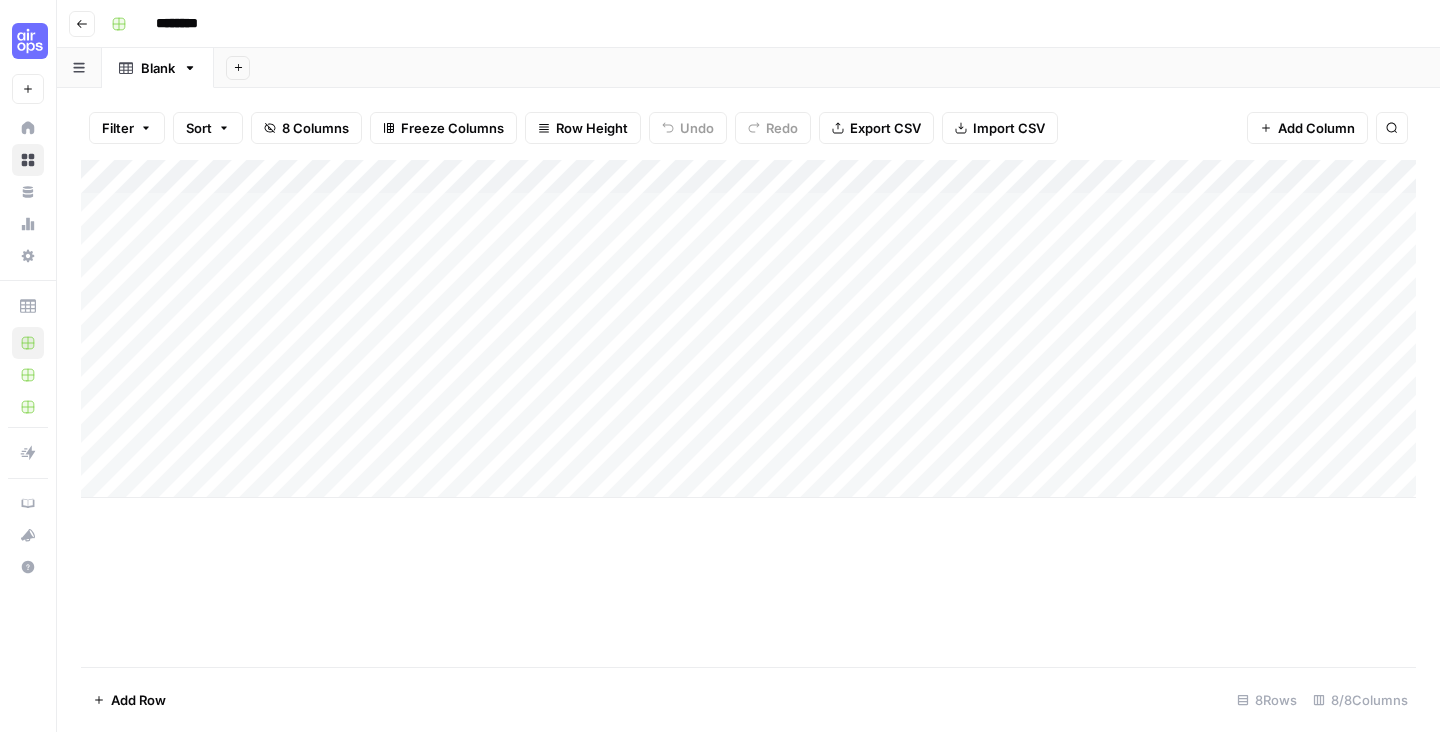 click on "Add Column" at bounding box center [748, 329] 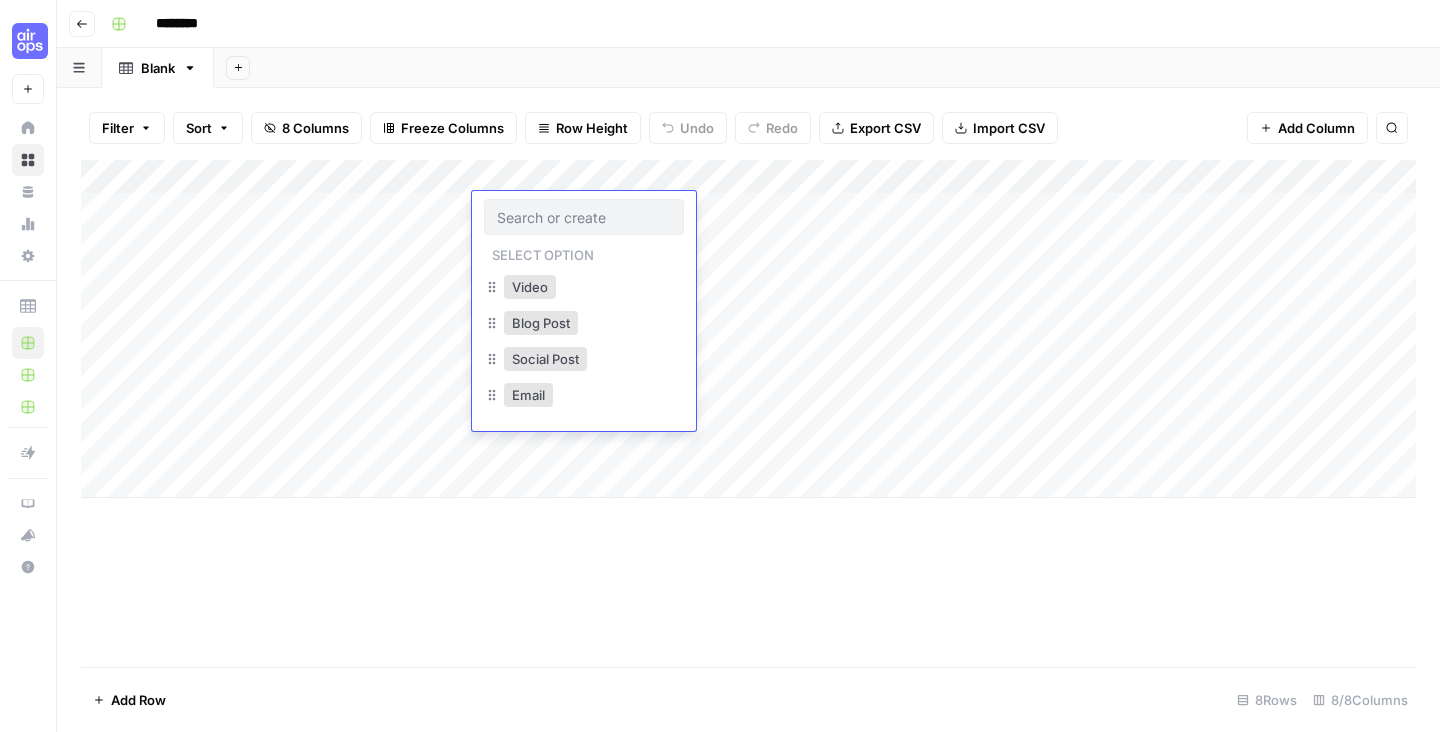 click on "Cohort 4 New Home Browse Your Data Monitoring Settings Recent Grids New Grid TDI Client Content Creation [FIRST]'s Internal Linking Flow Recent Workflows [FIRST]'s First Workflow Untitled Untitled AirOps Academy What's new?
5
Help + Support Go back ******** Blank Add Sheet Filter Sort 8 Columns Freeze Columns Row Height Undo Redo Export CSV Import CSV Add Column Search Add Column Add Row 8  Rows 8/8  Columns Oops! Your window is too small AirOps is currently only supported on desktop devices. Please switch to access. Go Back
Select option Video Blog Post Social Post Email
Press space bar to start a drag.
When dragging you can use the arrow keys to move the item around and escape to cancel.
Some screen readers may require you to be in focus mode or to use your pass through key" at bounding box center (720, 366) 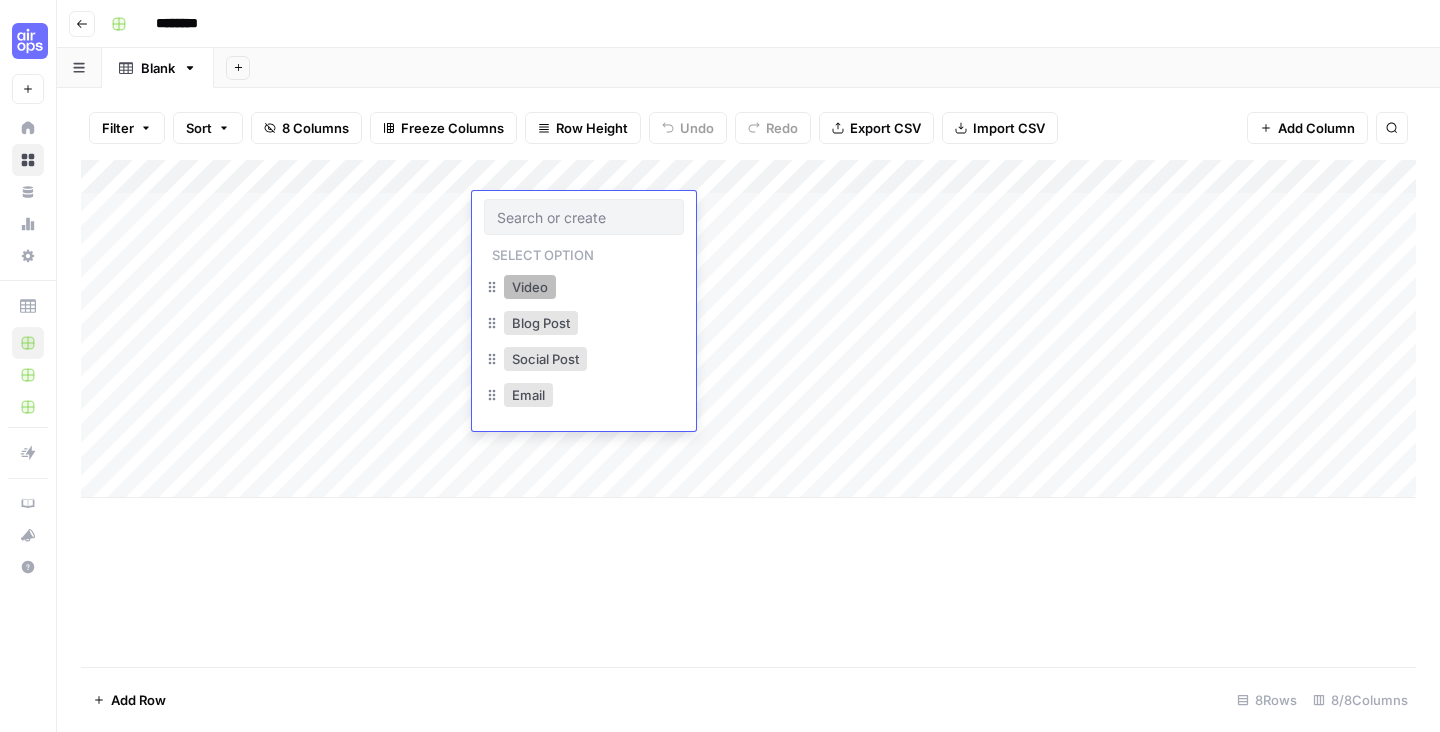 click on "Video" at bounding box center [530, 287] 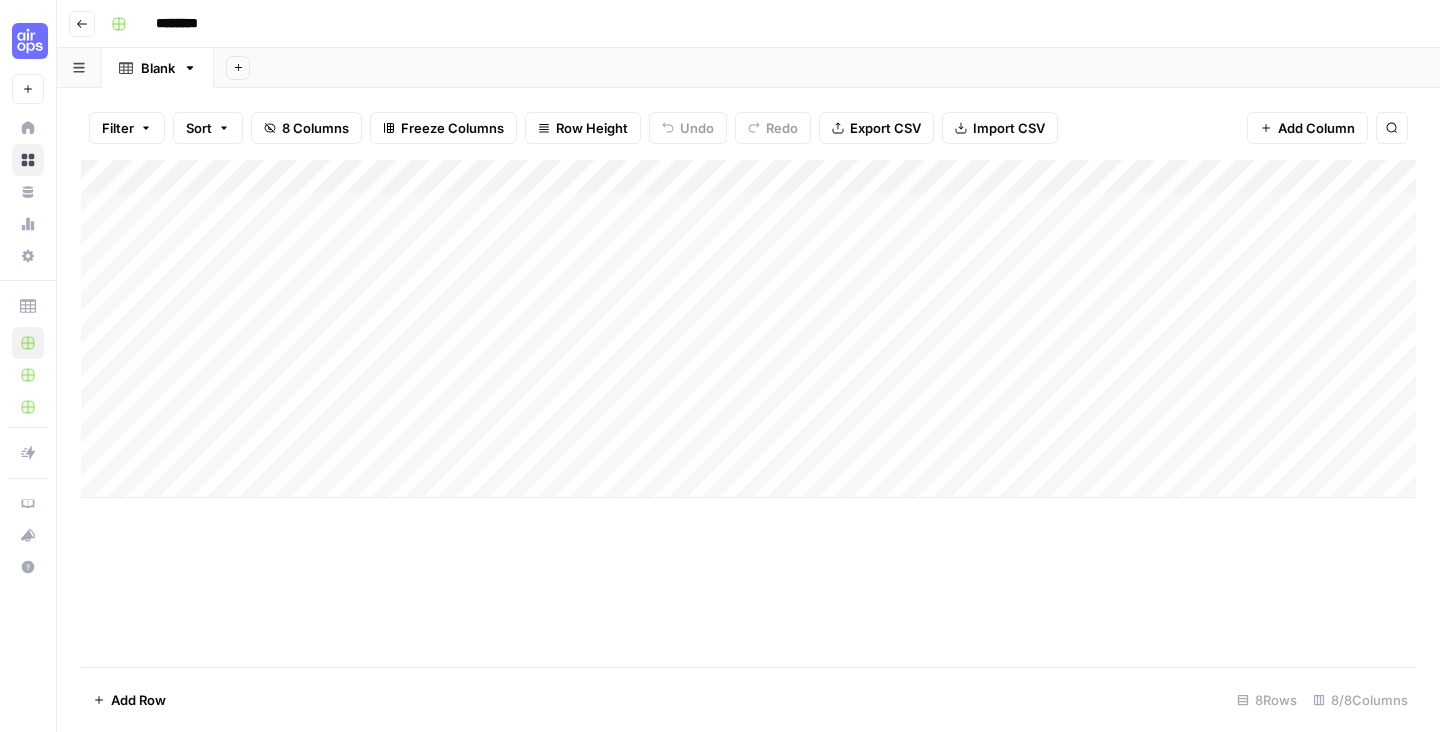 click on "Add Column" at bounding box center [748, 329] 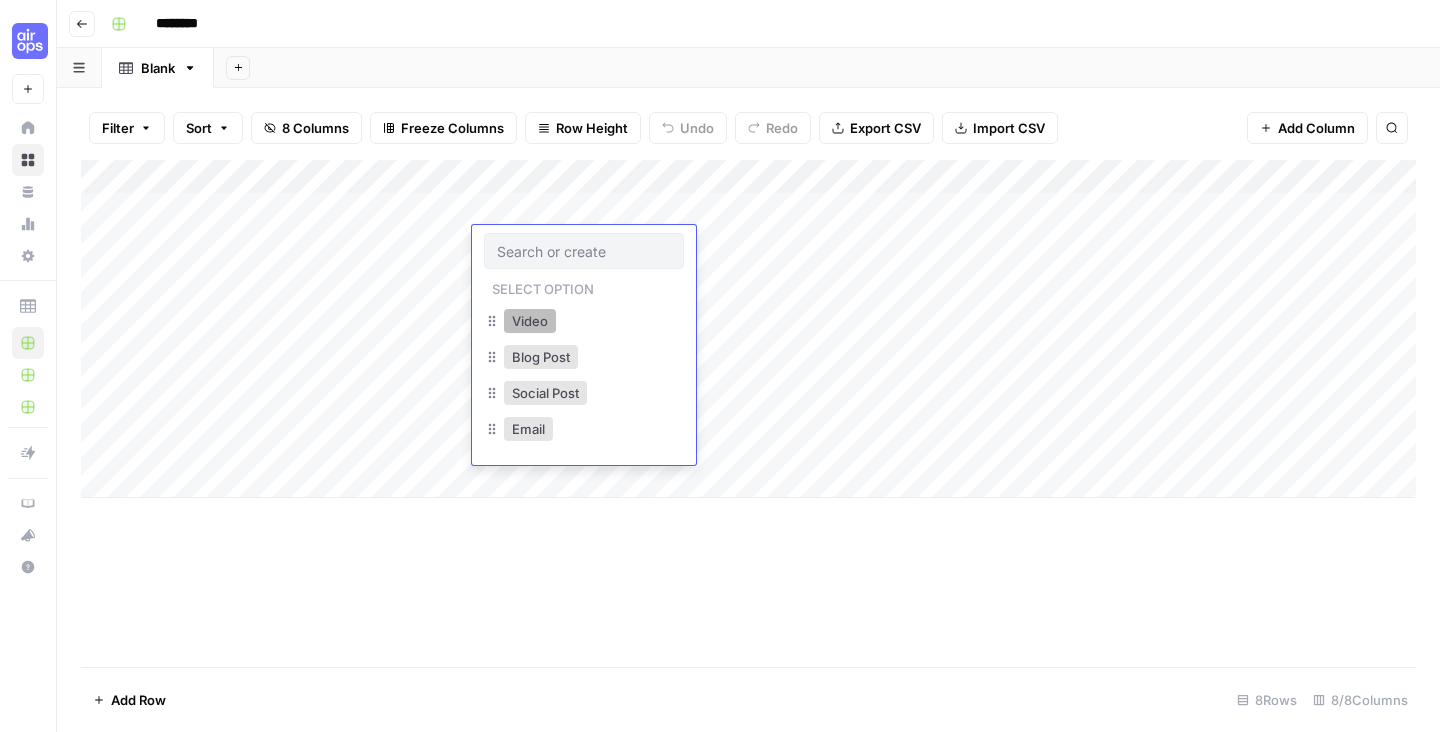 click on "Video" at bounding box center [530, 321] 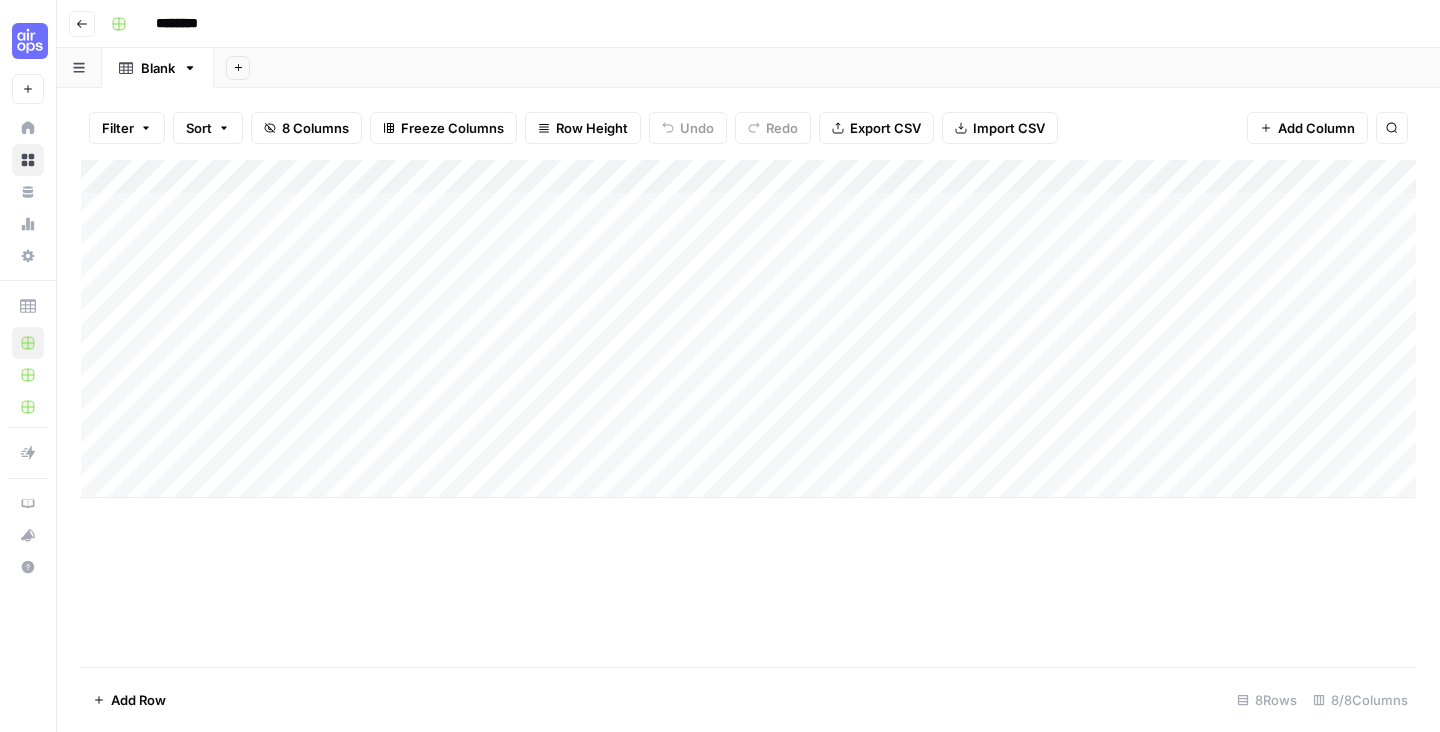click on "Add Column" at bounding box center [748, 329] 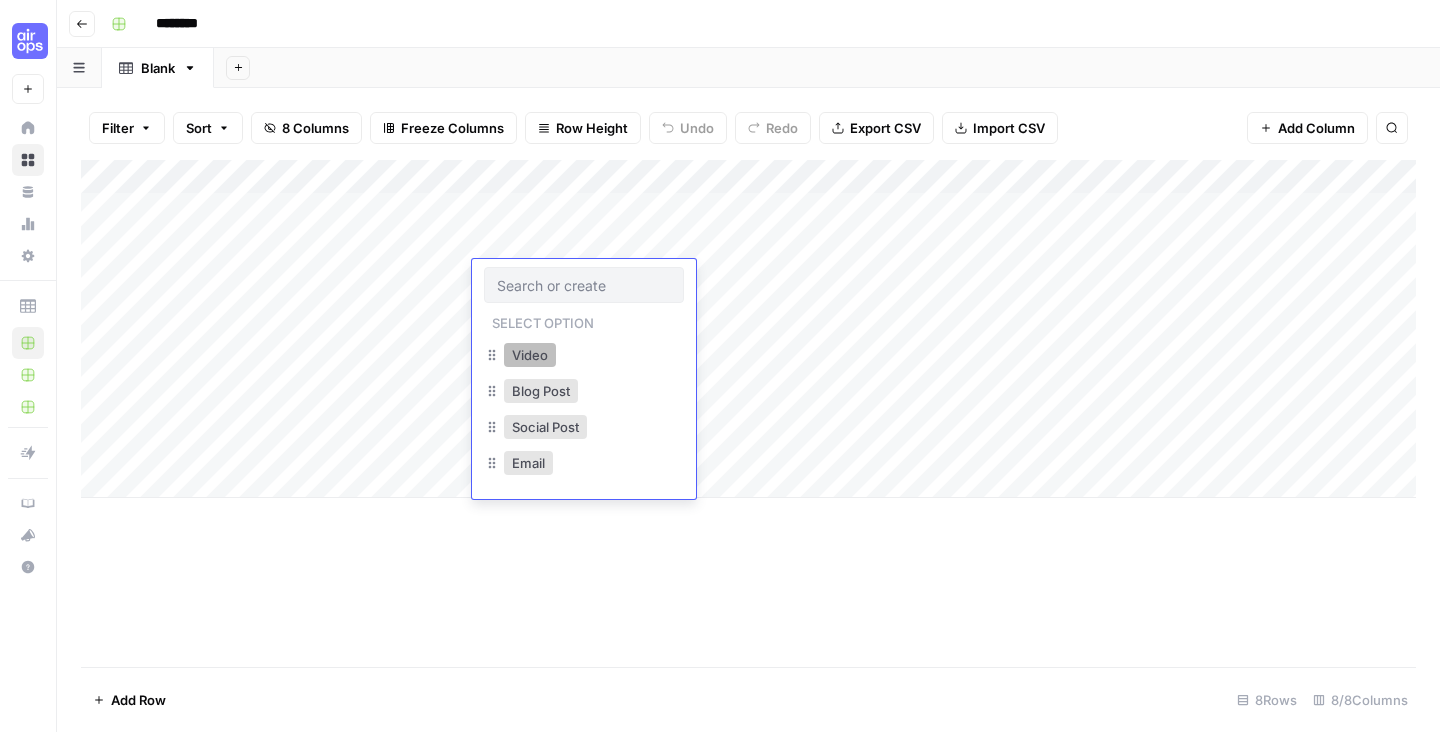 click on "Video" at bounding box center [530, 355] 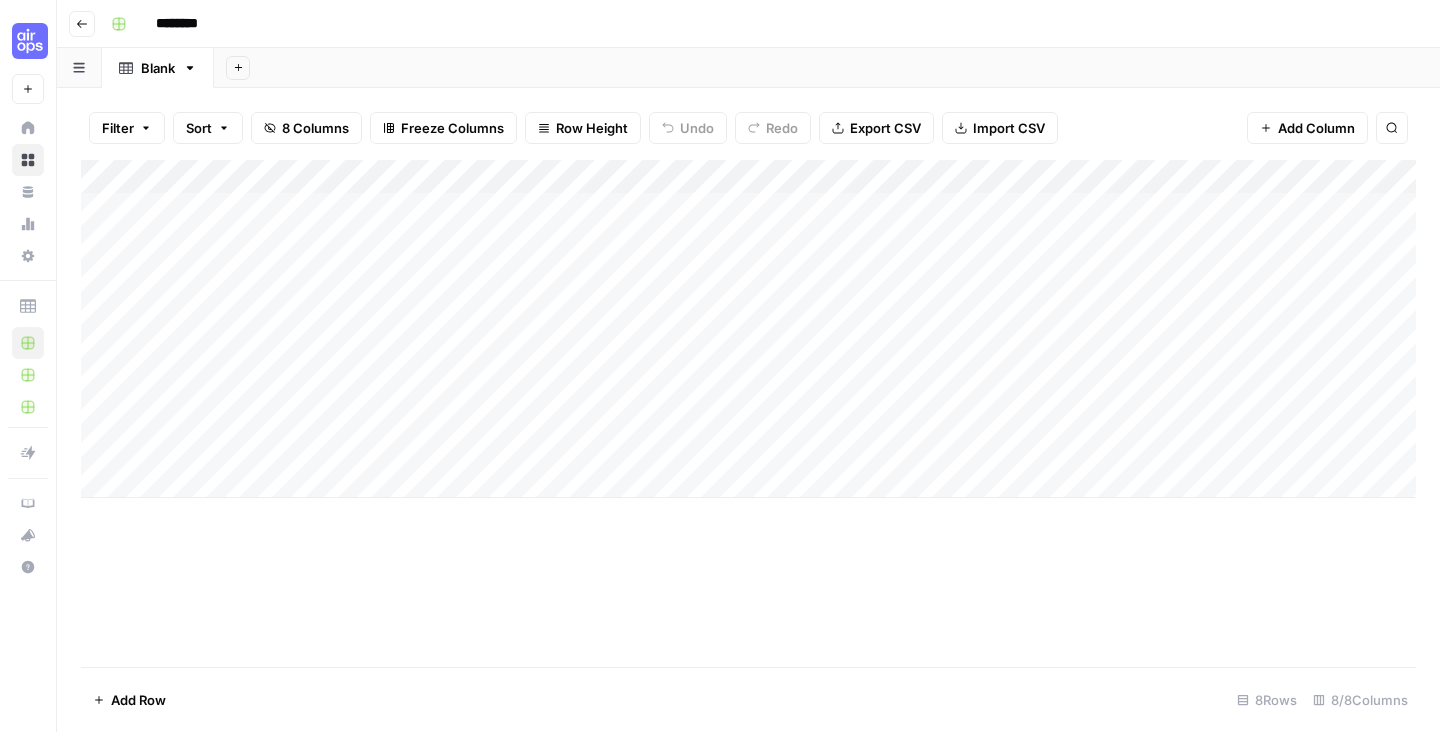 drag, startPoint x: 651, startPoint y: 291, endPoint x: 651, endPoint y: 439, distance: 148 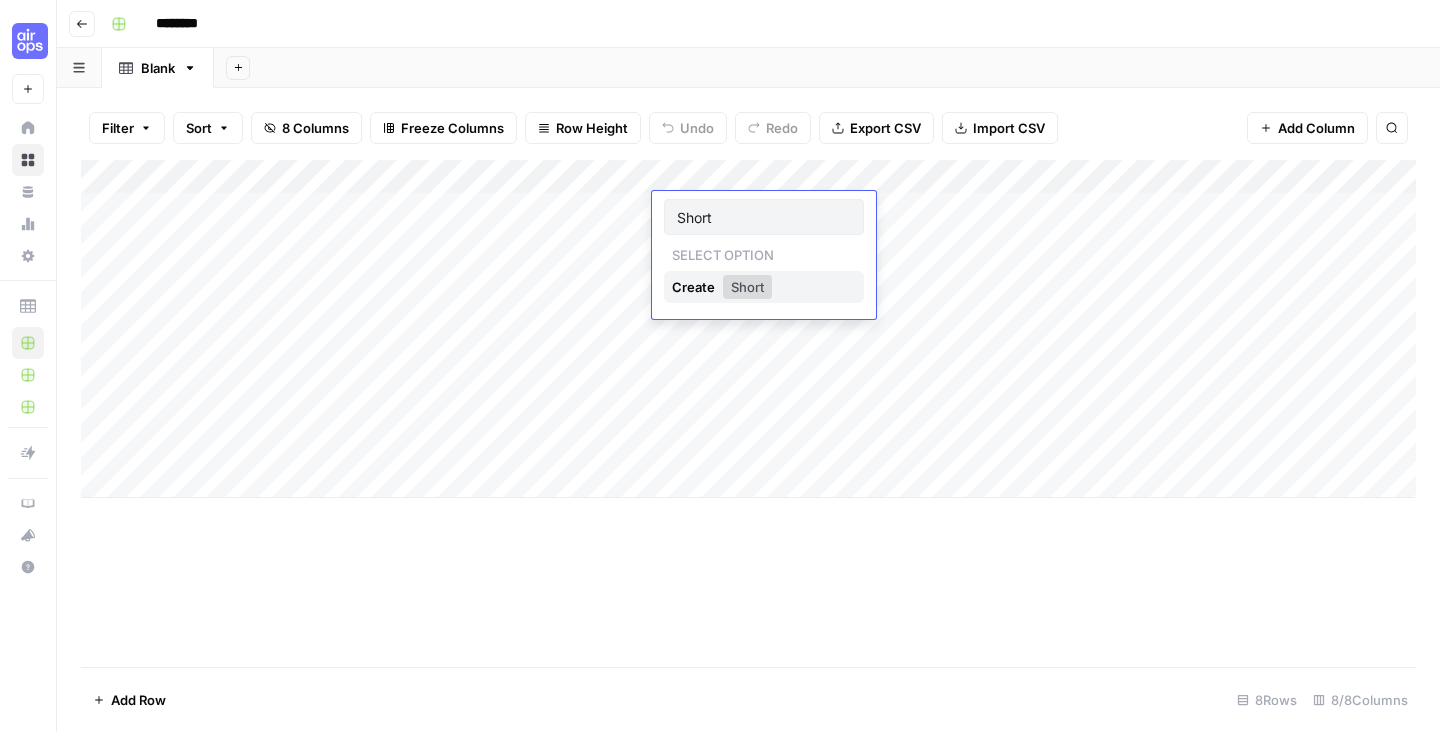 type on "Shorts" 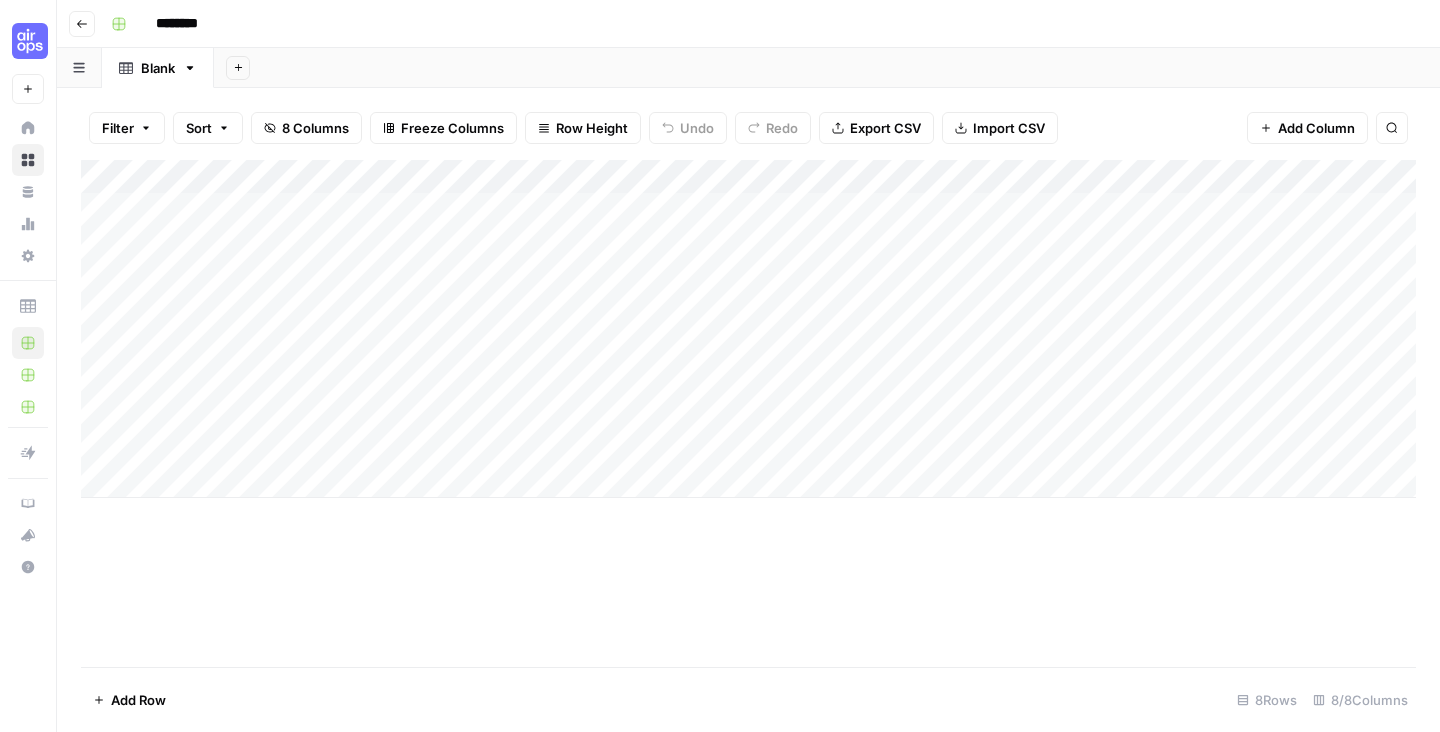 click on "Add Column" at bounding box center [748, 329] 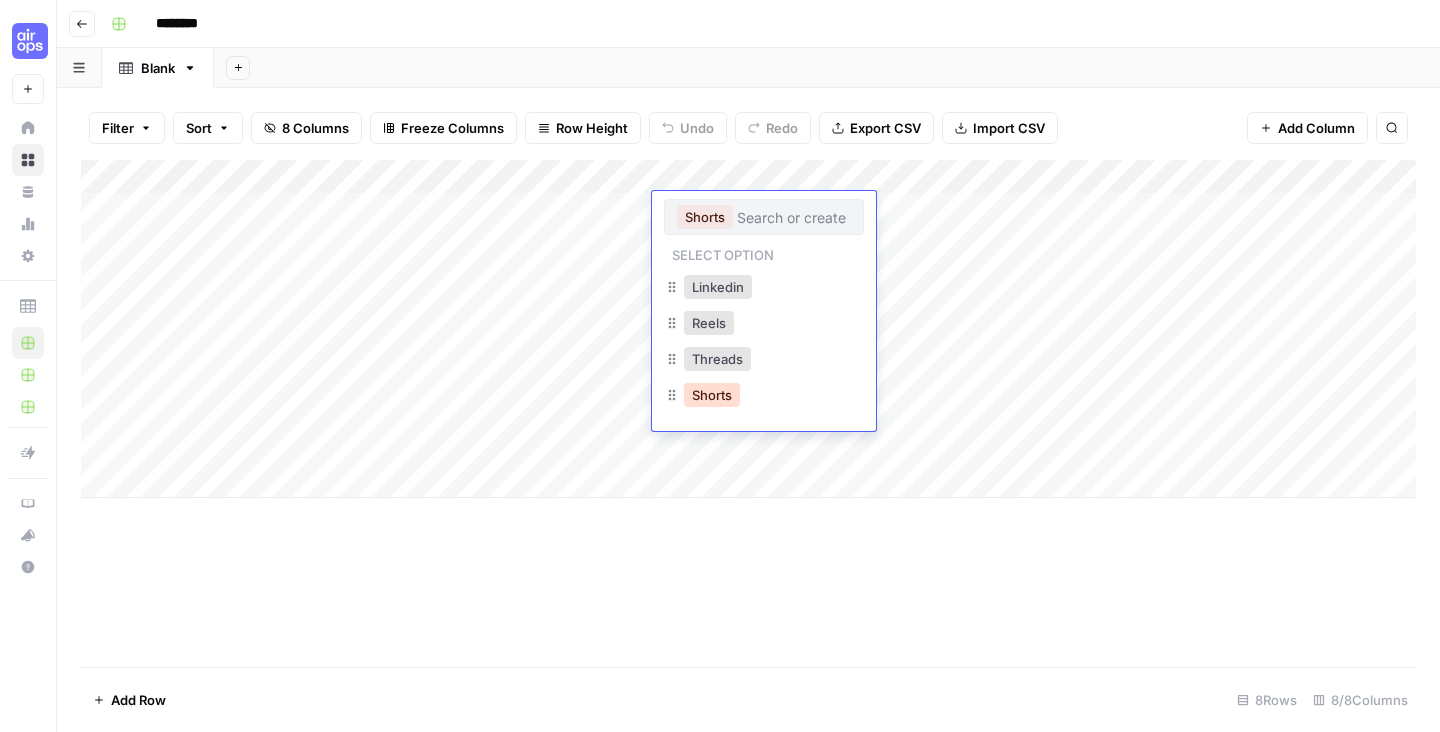 click on "Shorts" at bounding box center (712, 395) 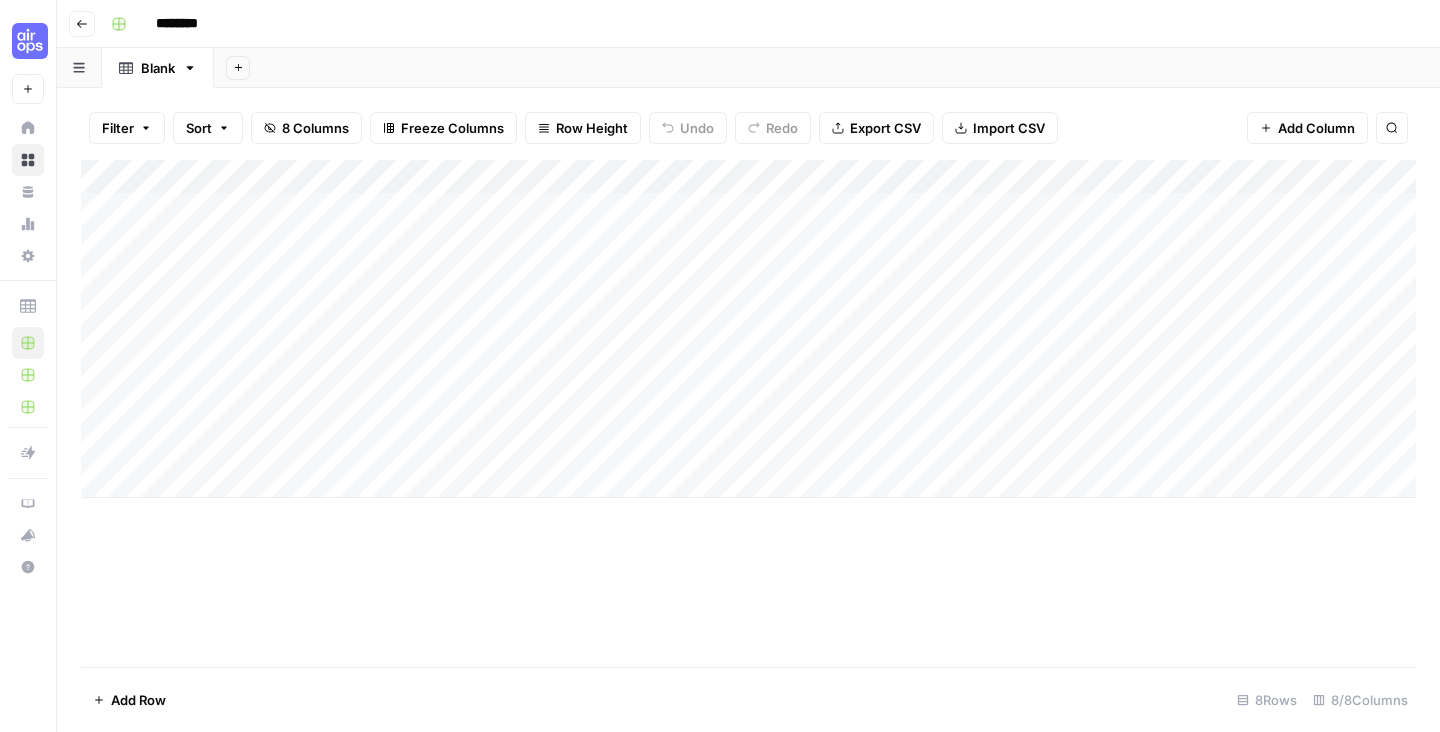 click on "Add Column" at bounding box center (748, 329) 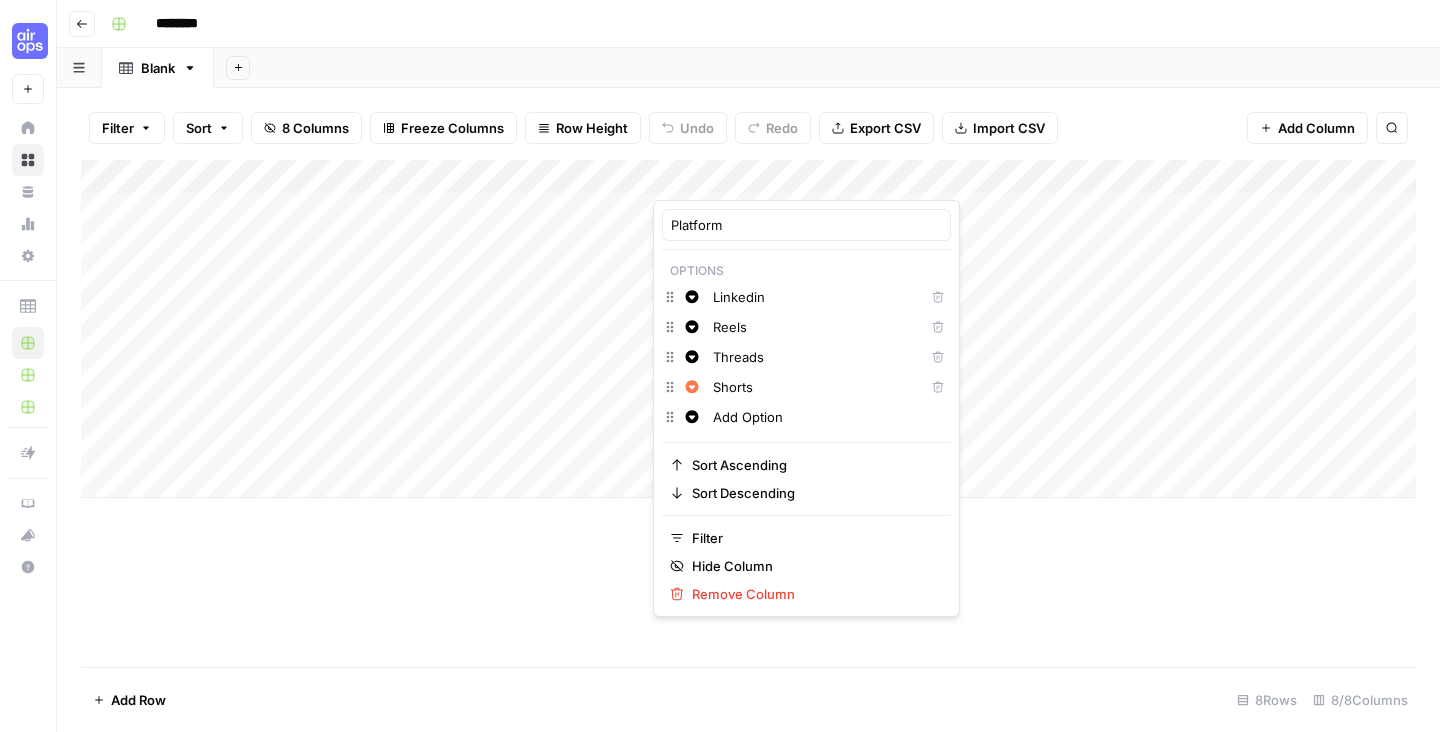 click on "Shorts" at bounding box center (814, 387) 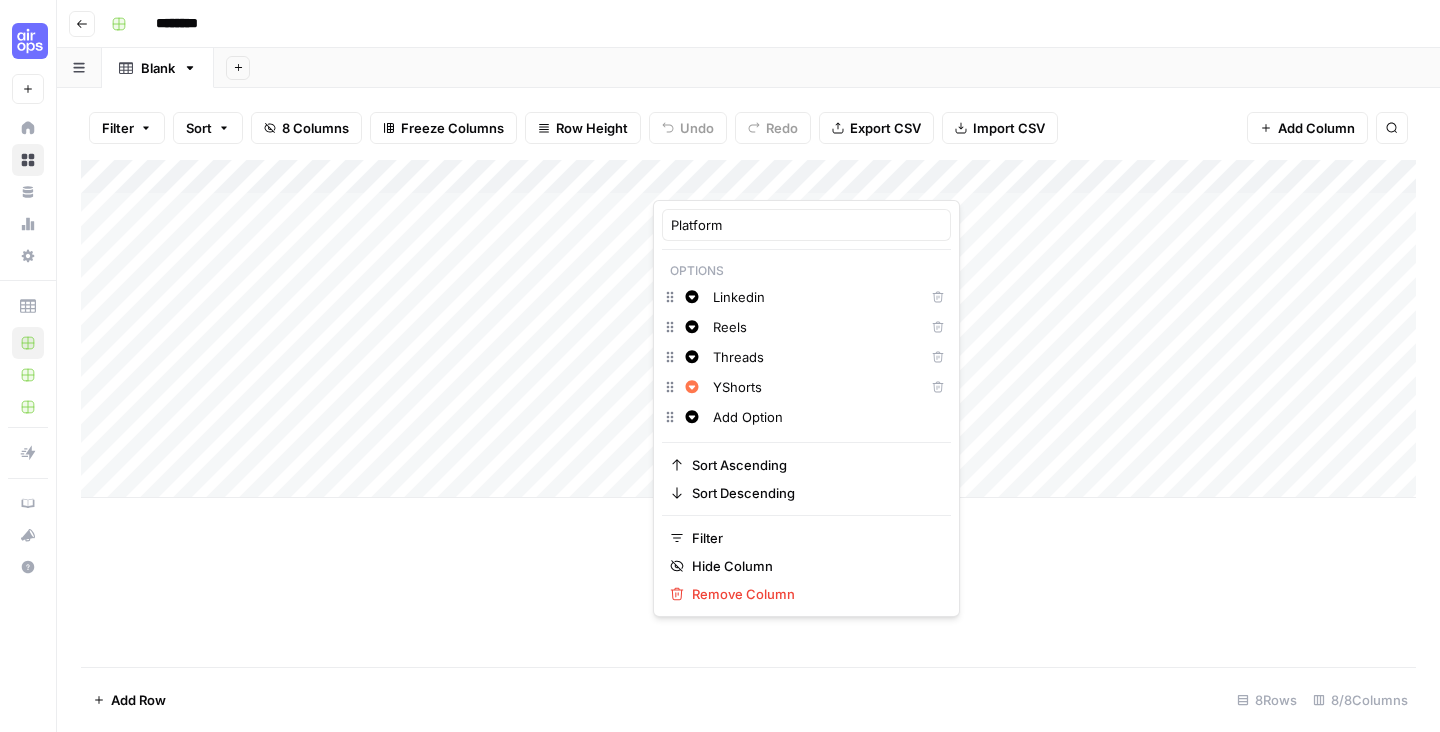 type on "Shorts" 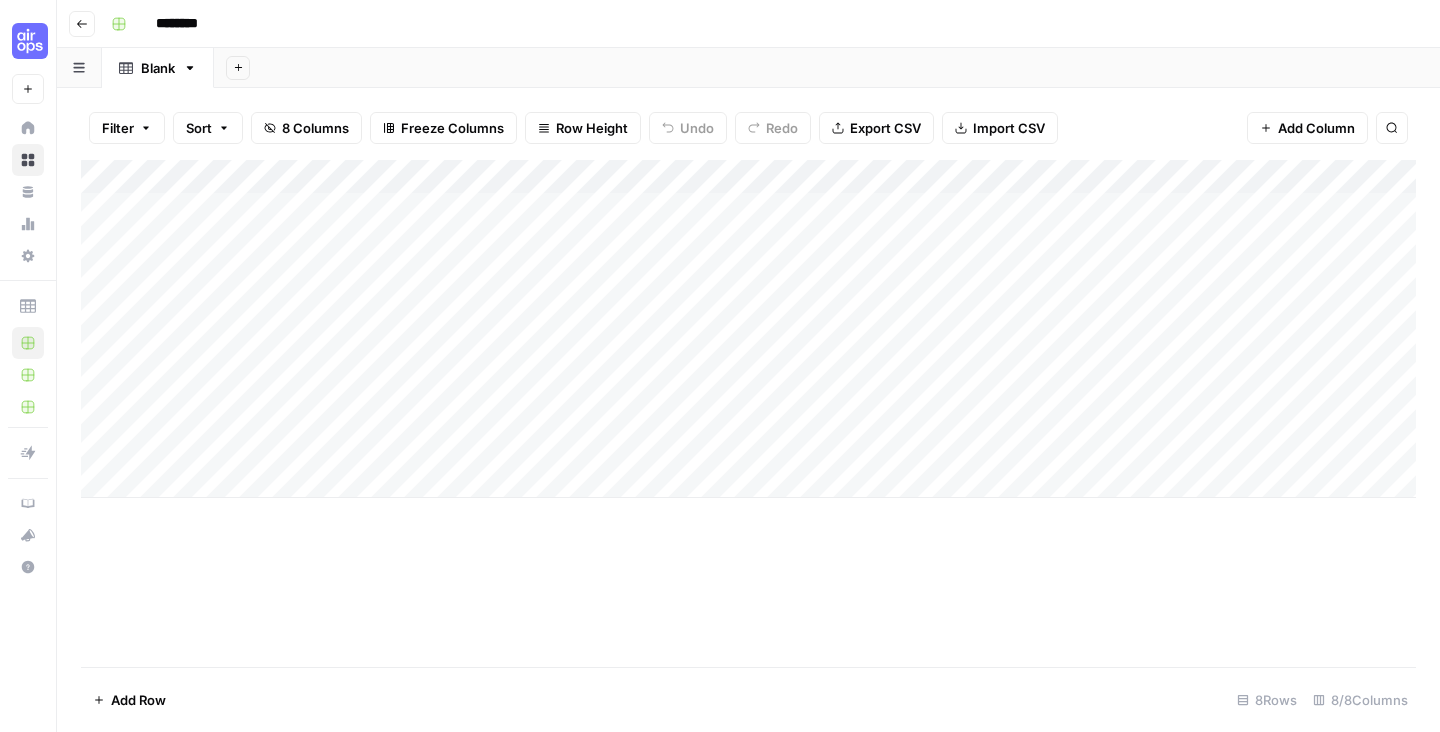 click on "Add Column" at bounding box center [748, 413] 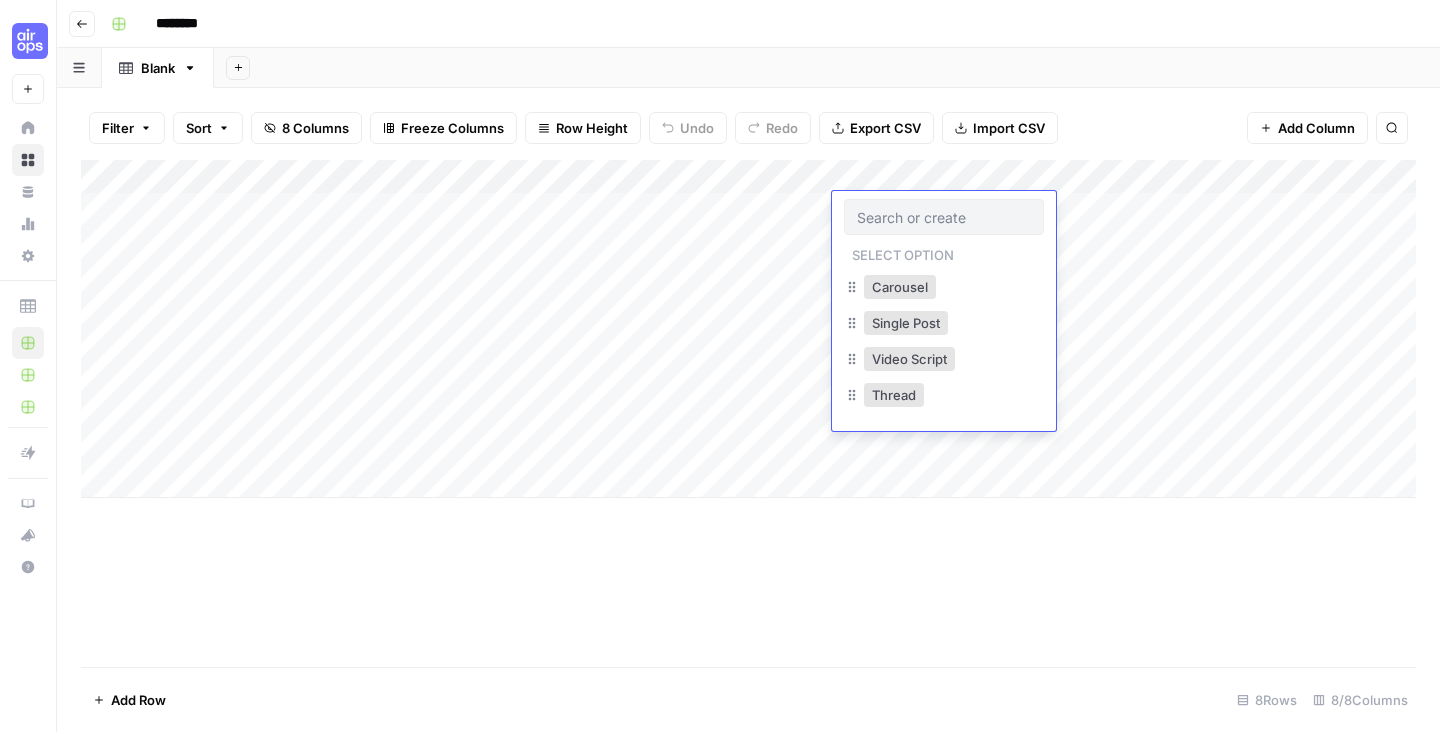 click at bounding box center (944, 217) 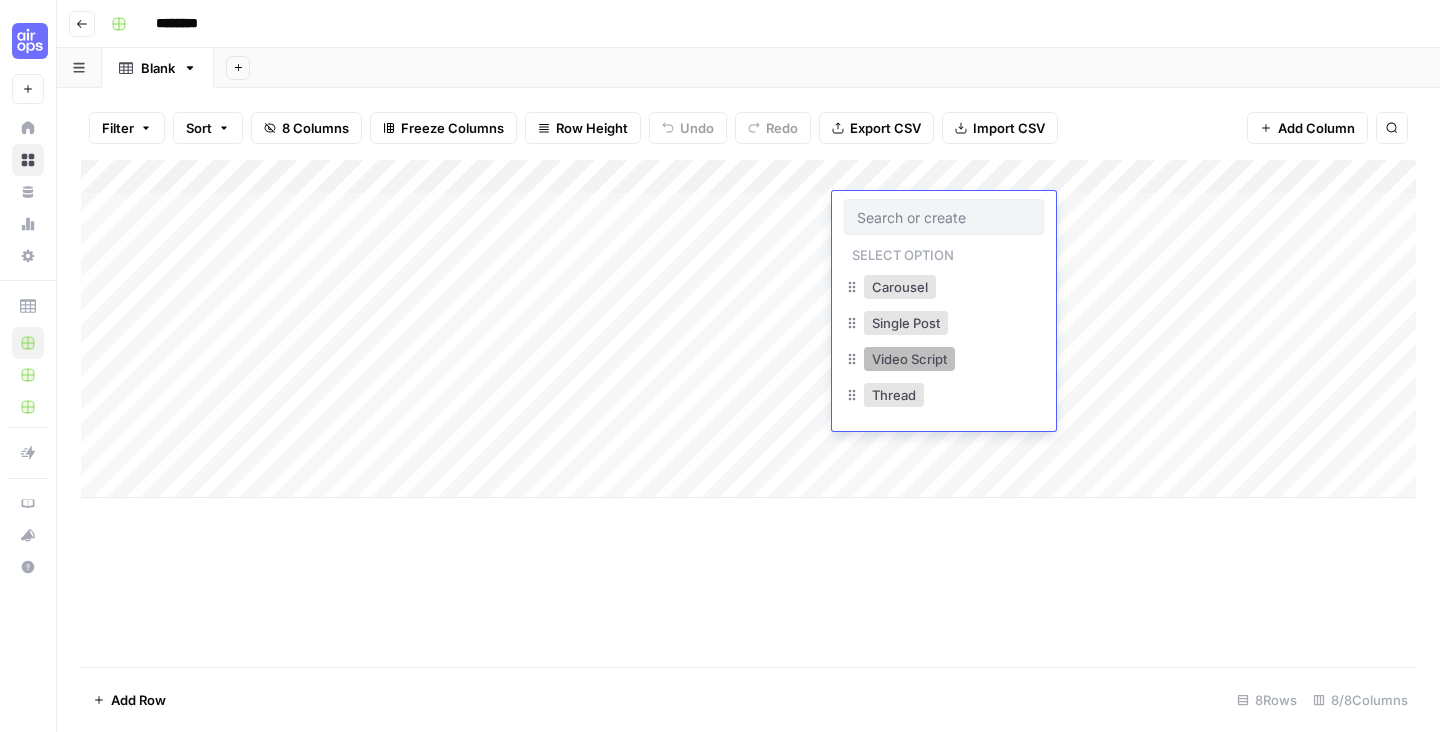 click on "Video Script" at bounding box center (909, 359) 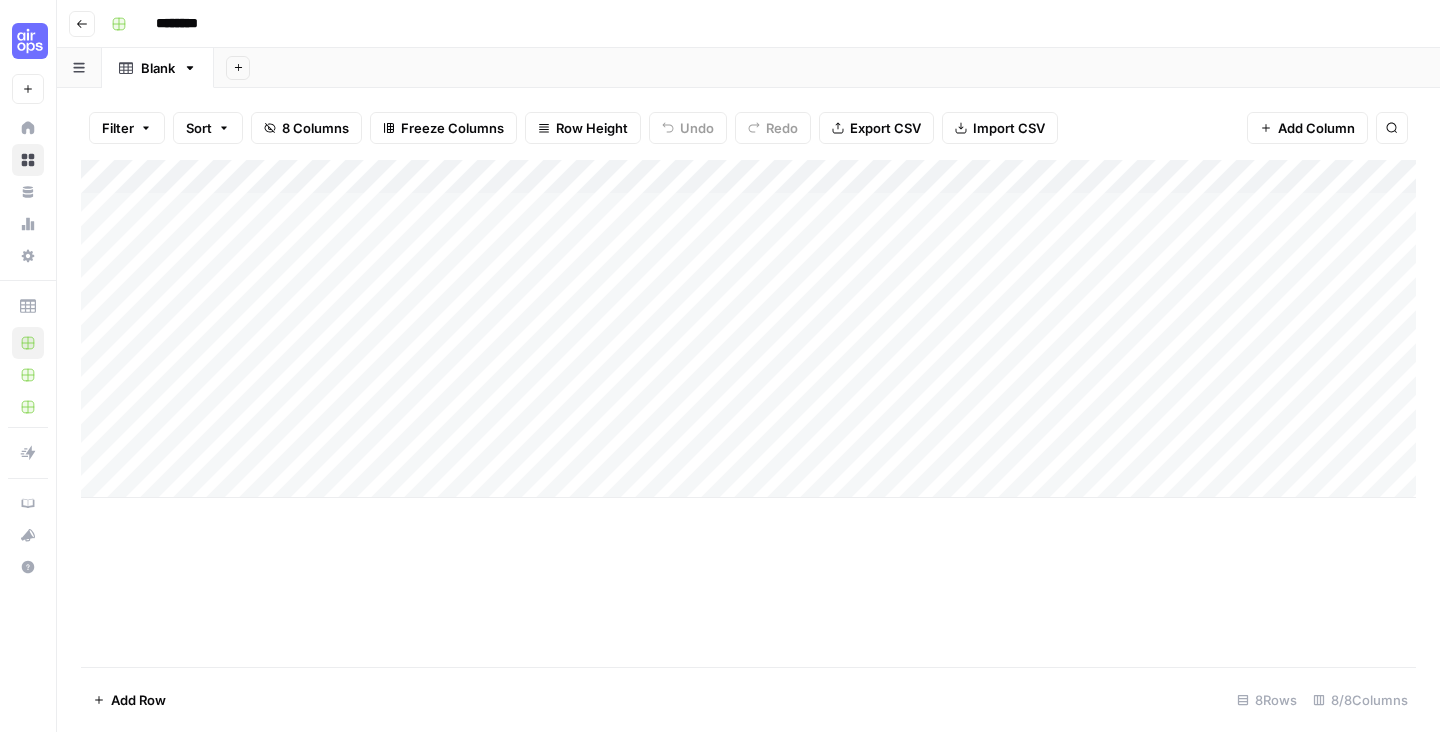 drag, startPoint x: 1013, startPoint y: 222, endPoint x: 988, endPoint y: 443, distance: 222.40953 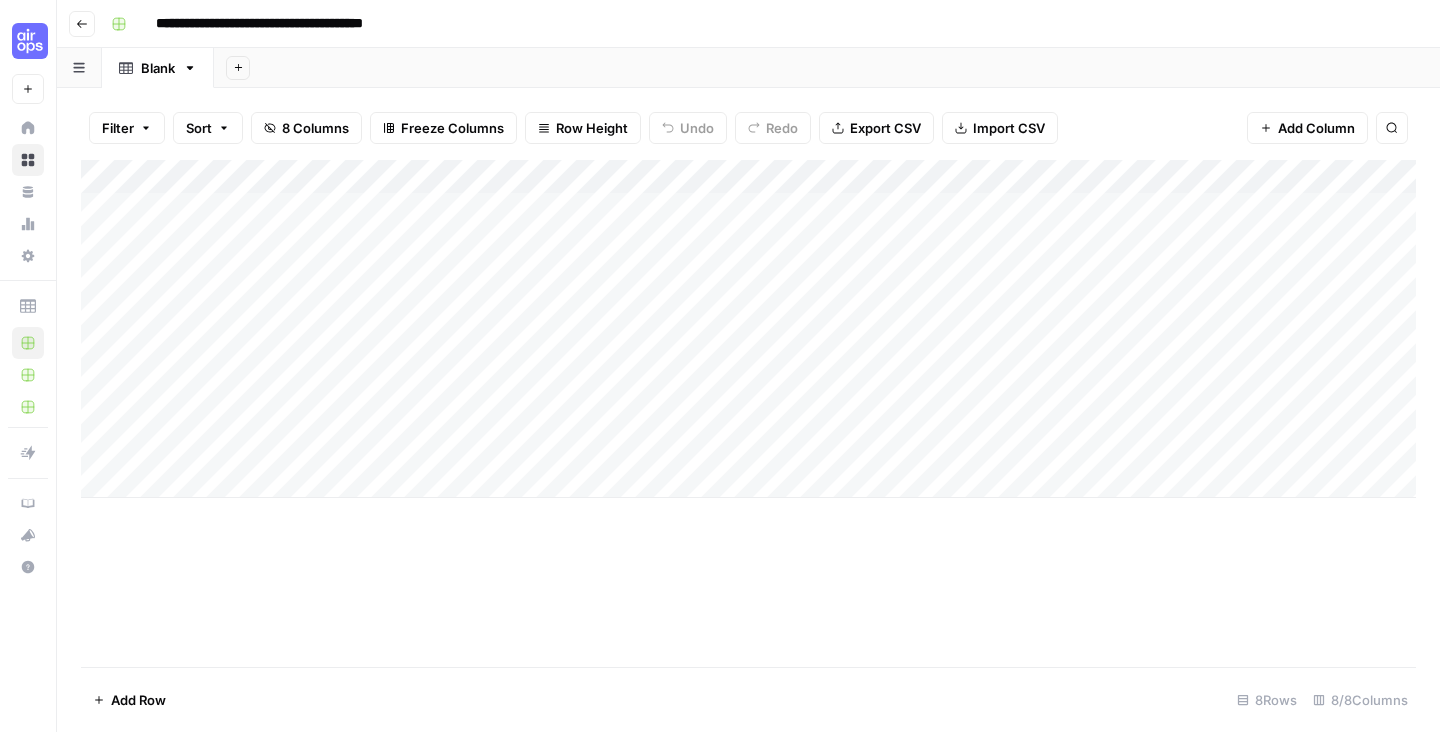 type on "**********" 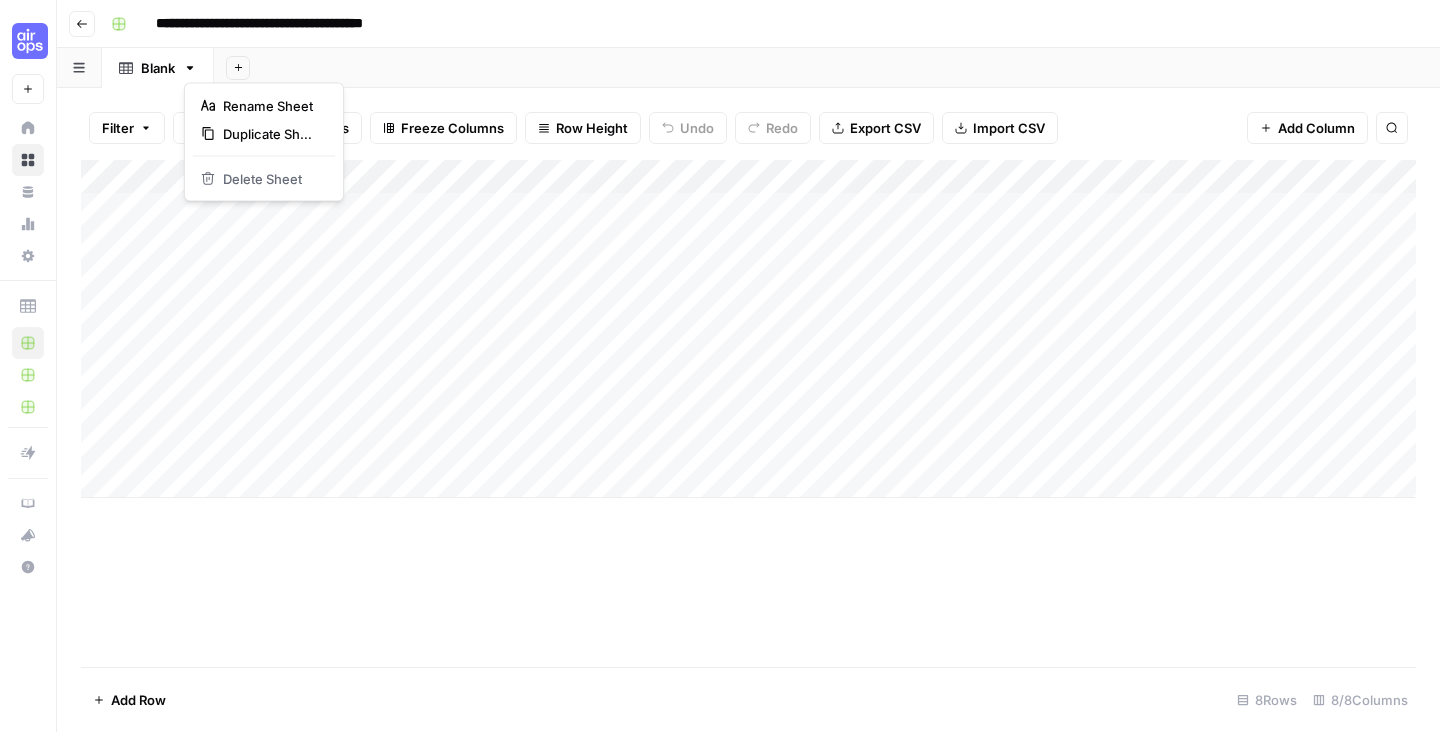 click on "Filter Sort 8 Columns Freeze Columns Row Height Undo Redo Export CSV Import CSV Add Column Search" at bounding box center [748, 128] 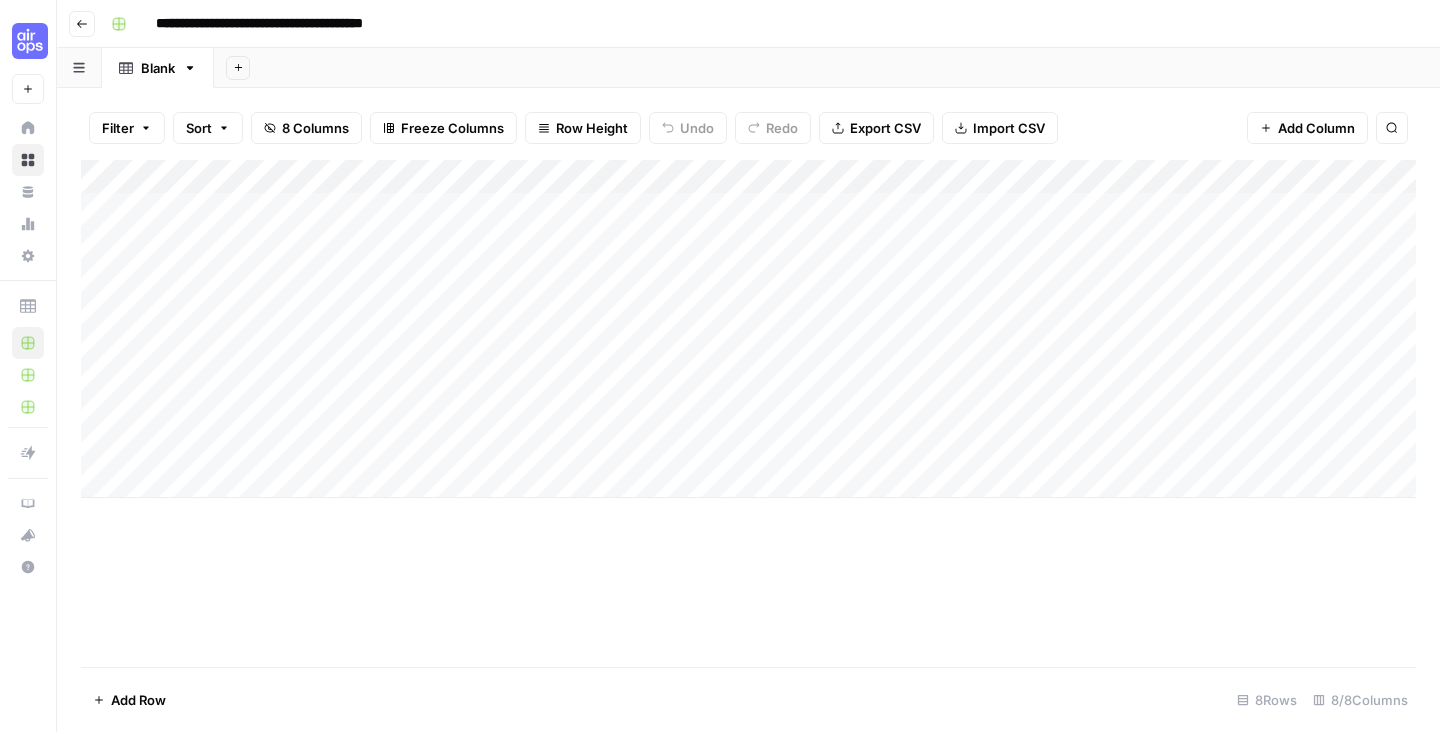 scroll, scrollTop: 0, scrollLeft: 0, axis: both 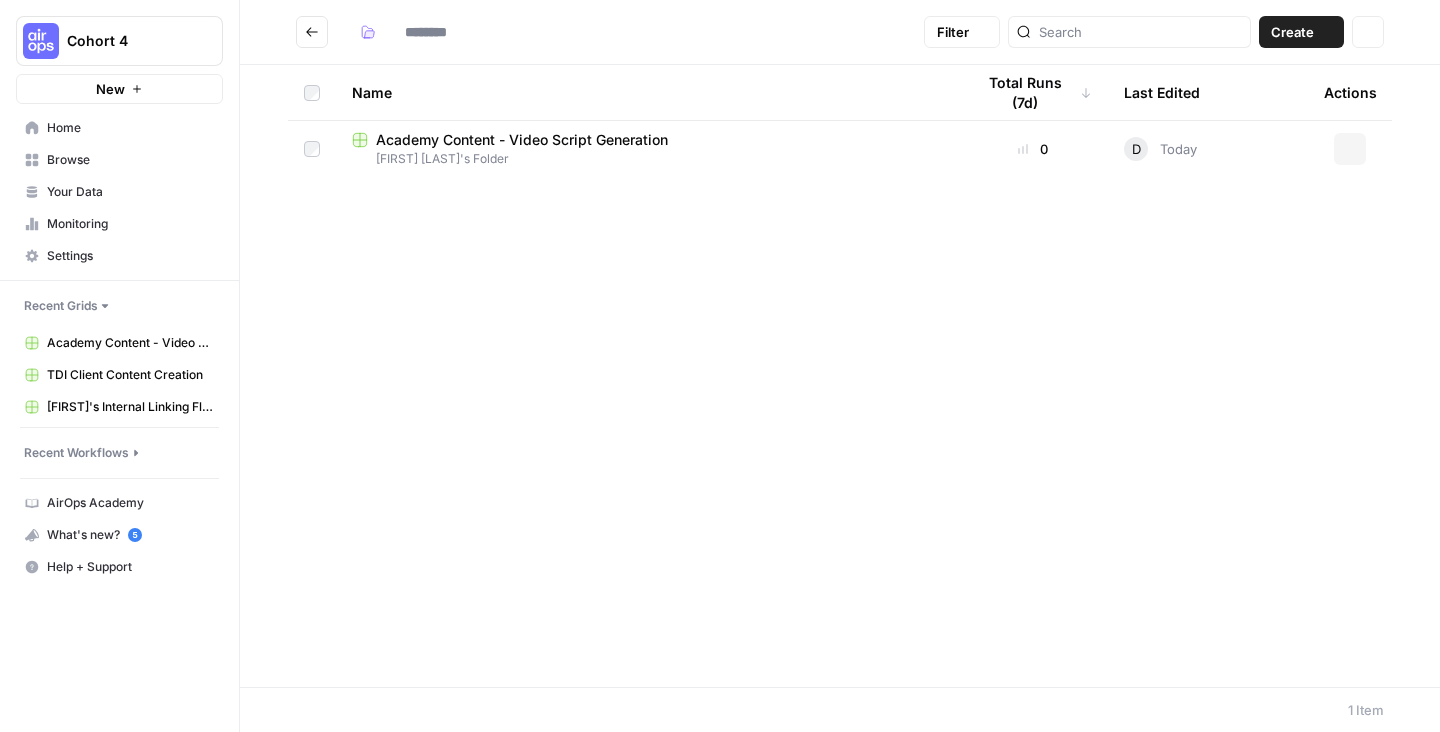 type on "**********" 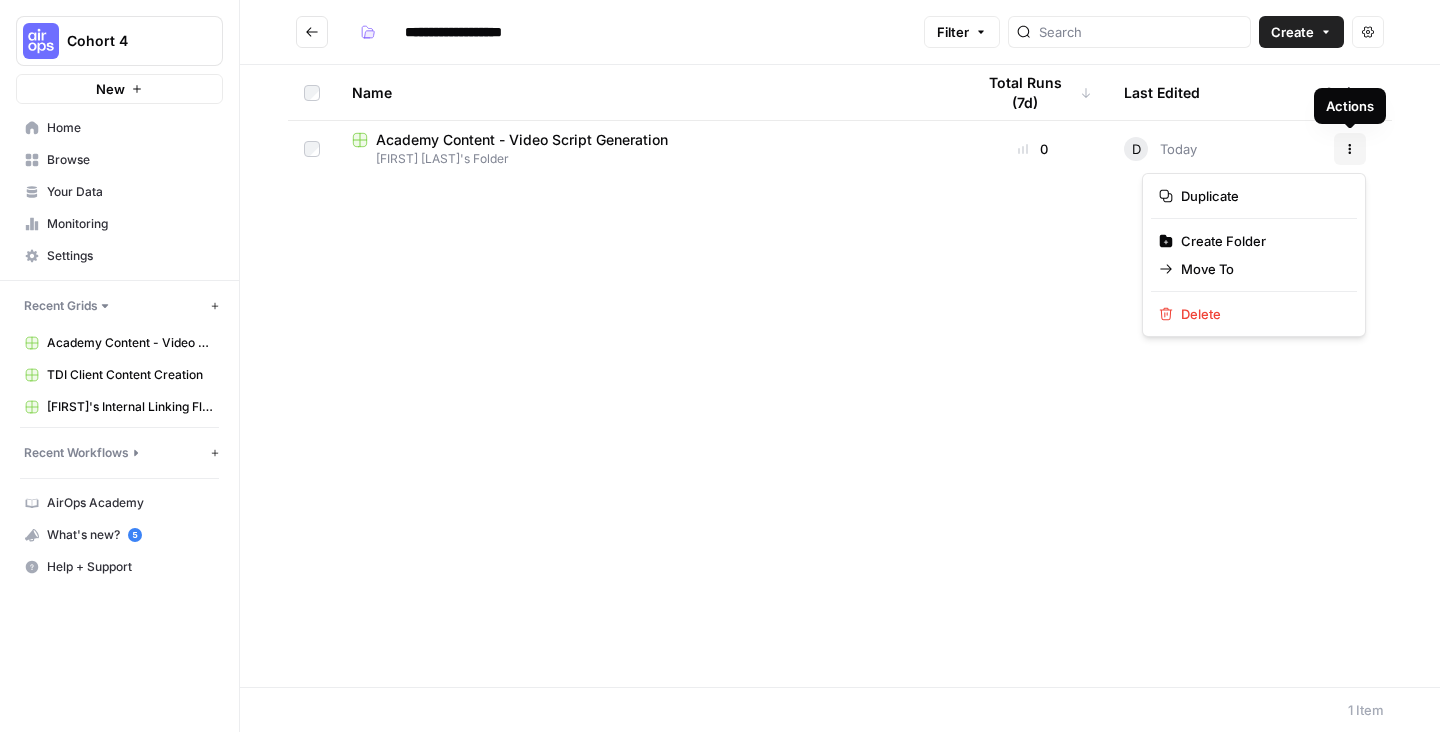 click 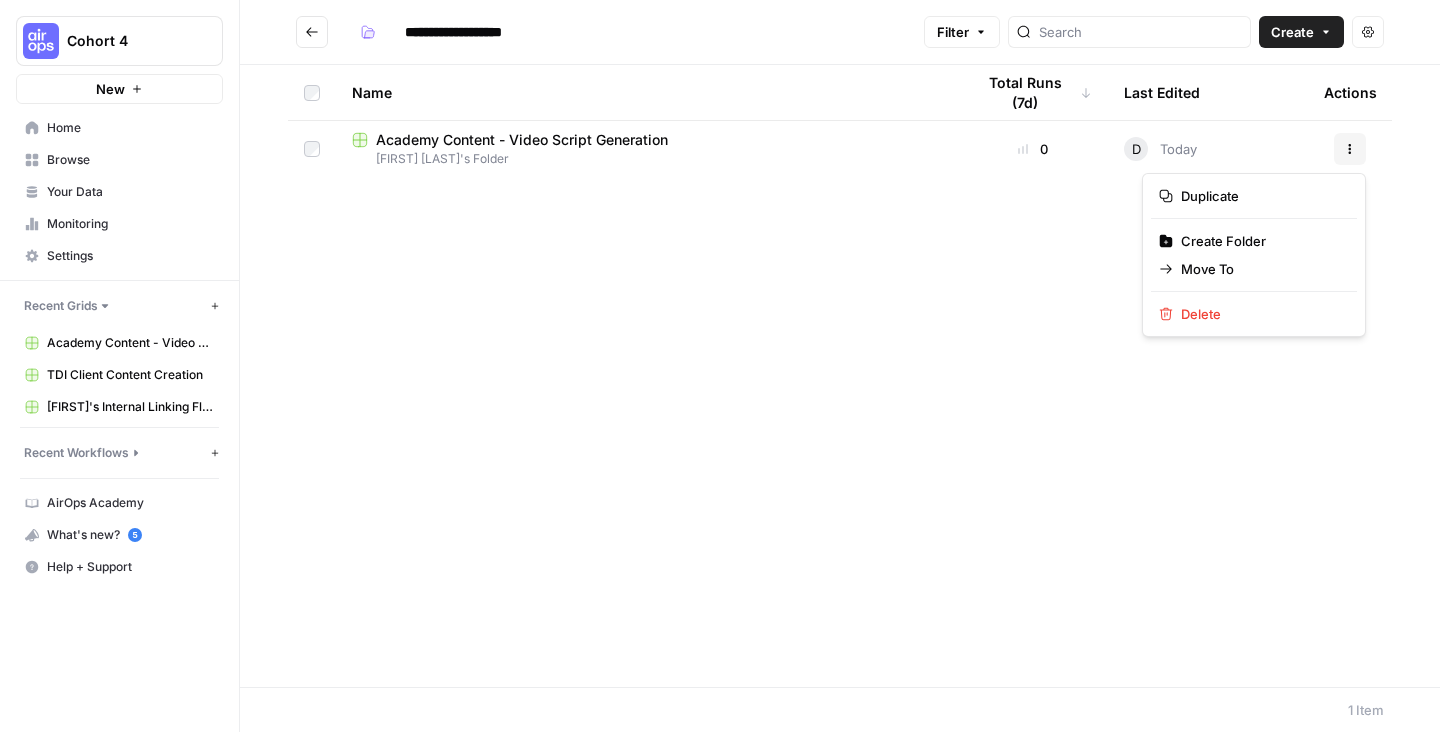 click on "Name Total Runs (7d) Last Edited Actions Academy Content - Video Script Generation [FIRST] [LAST]'s Folder 0 D Today Actions" at bounding box center [840, 376] 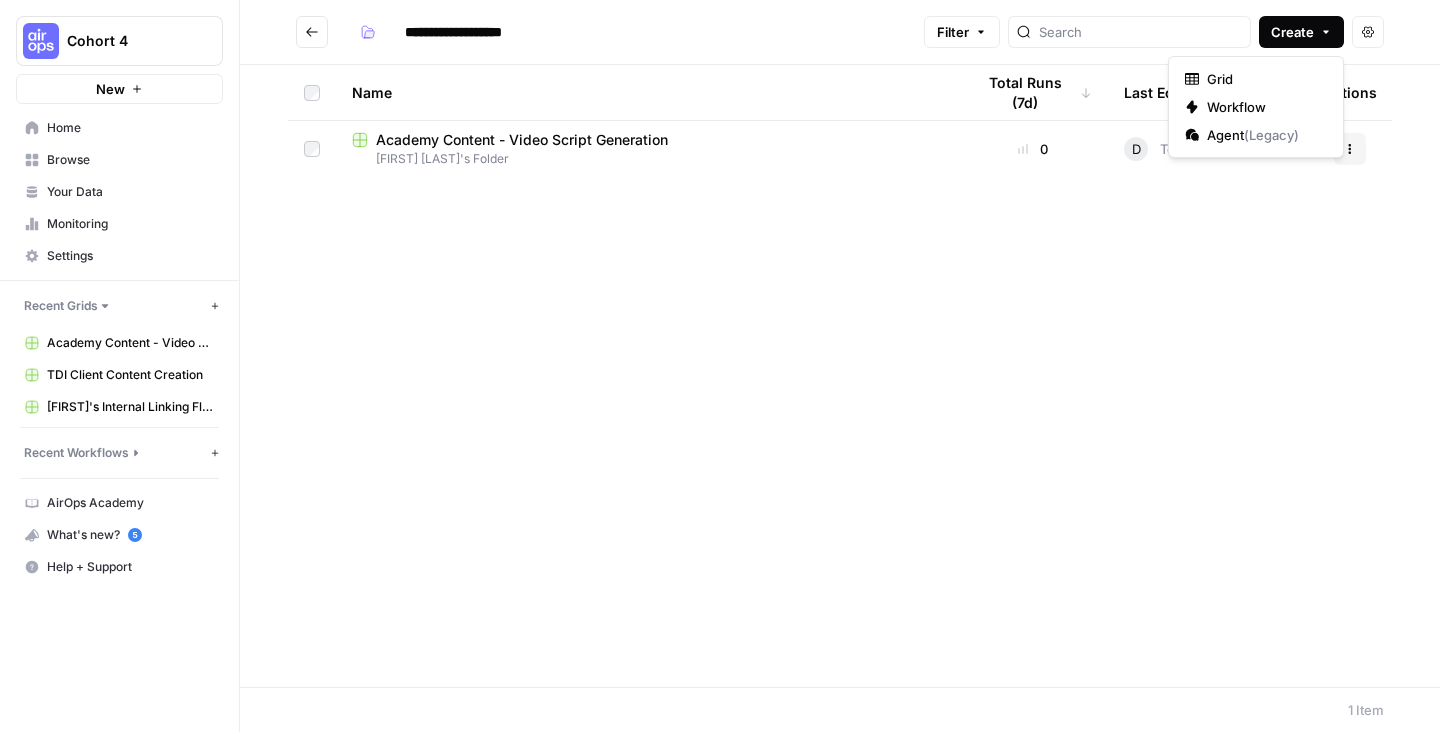click on "Create" at bounding box center (1301, 32) 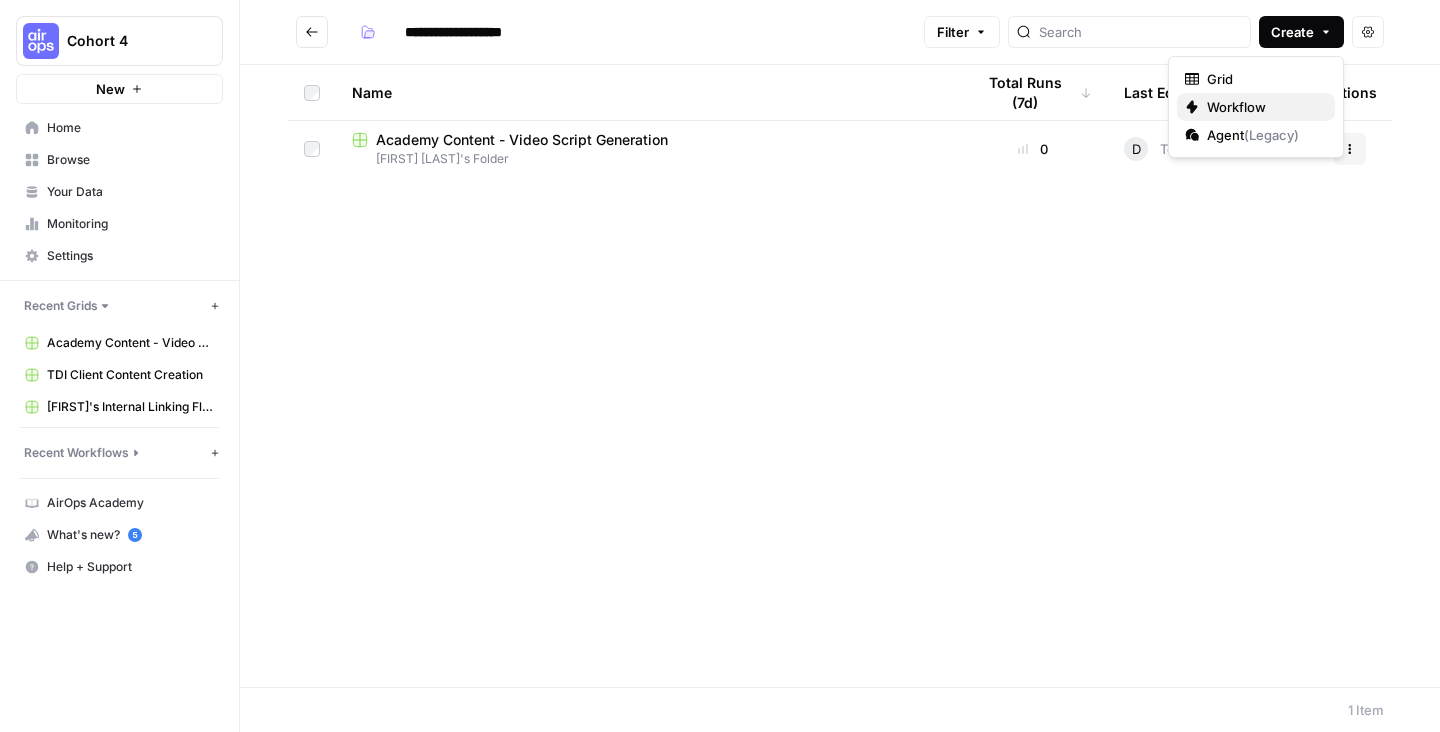 click on "Workflow" at bounding box center [1263, 107] 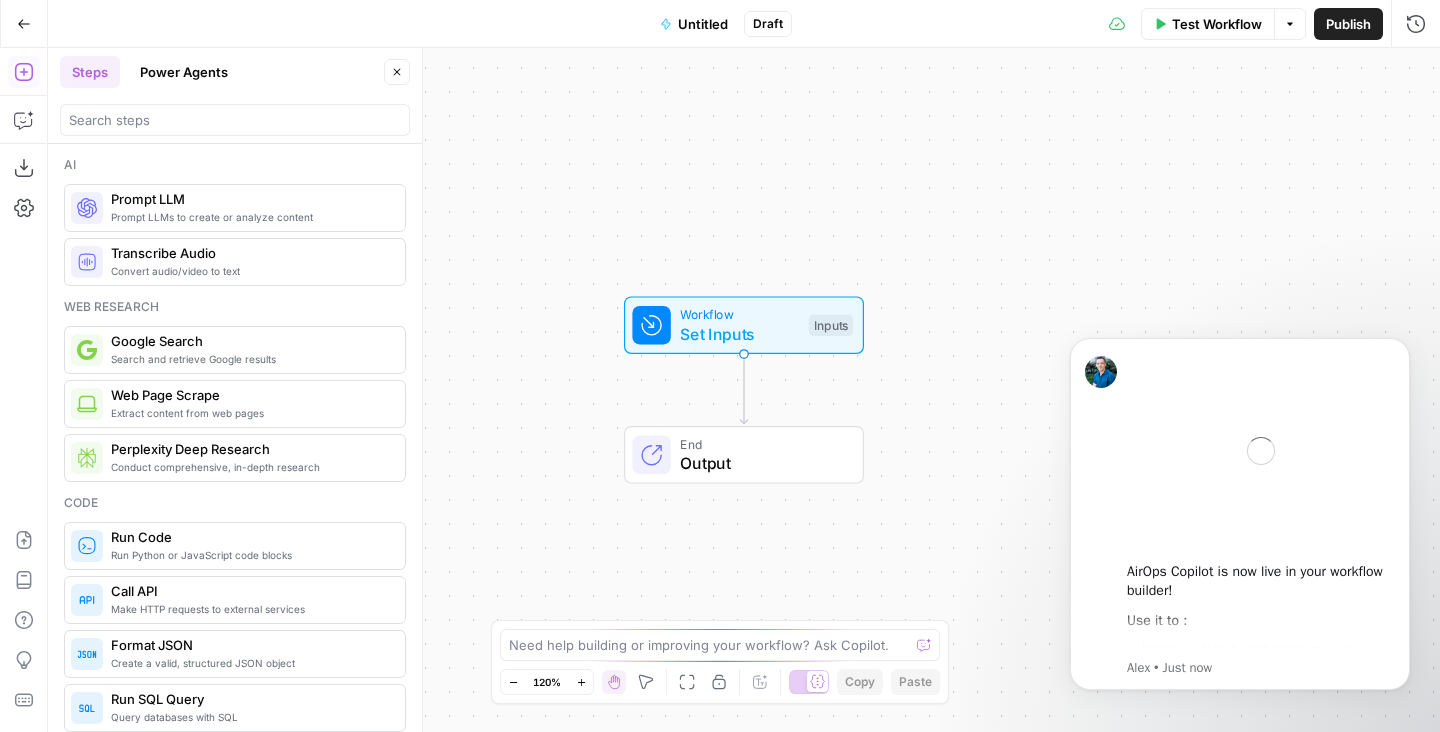 scroll, scrollTop: 0, scrollLeft: 0, axis: both 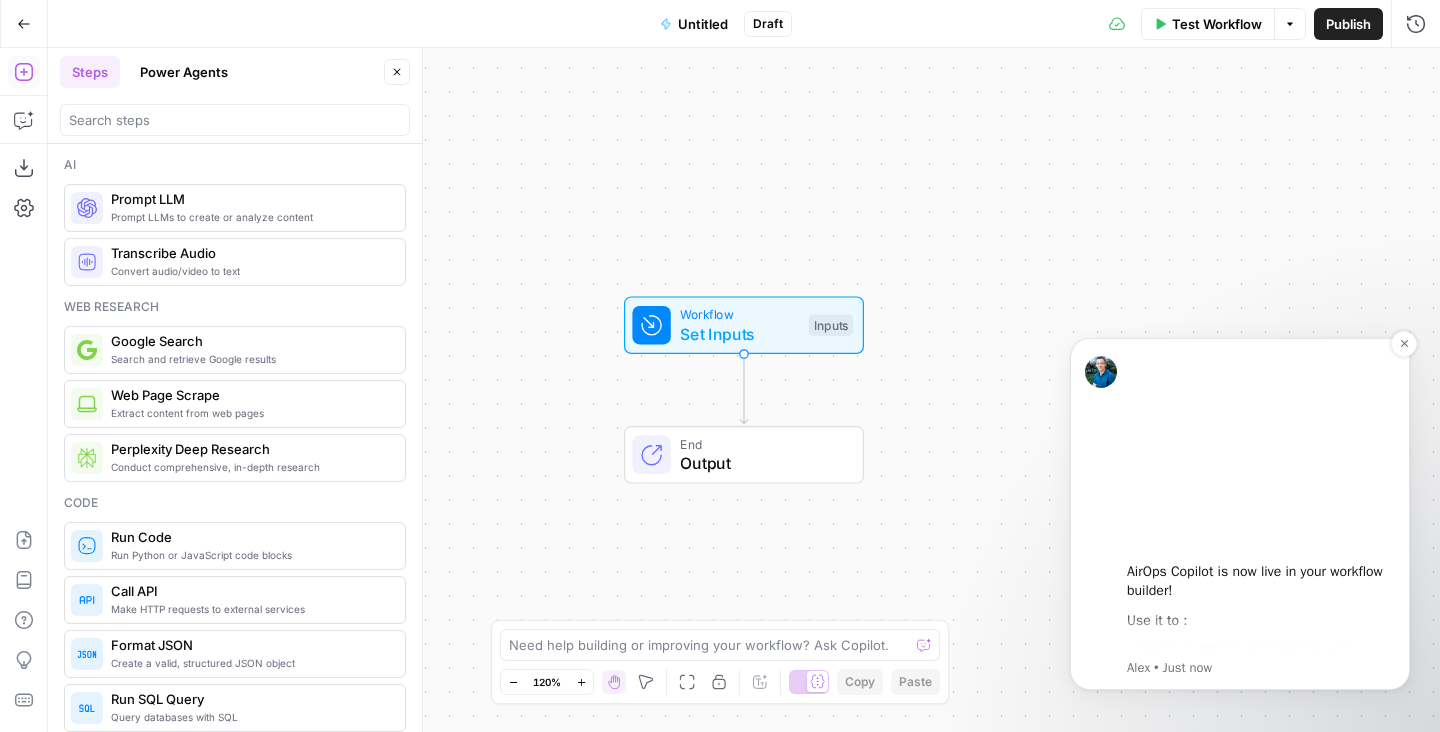 click on "Use it to :" at bounding box center [1157, 620] 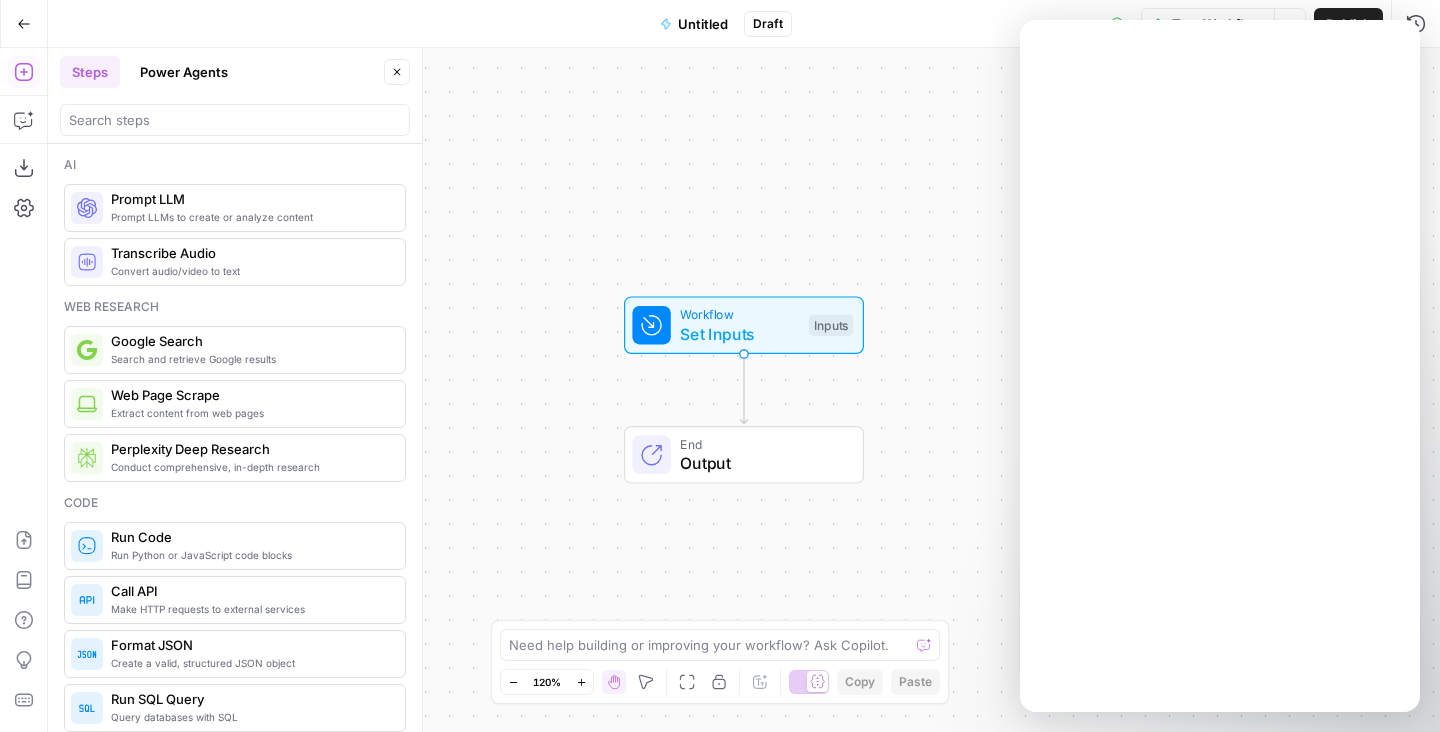 scroll, scrollTop: 0, scrollLeft: 0, axis: both 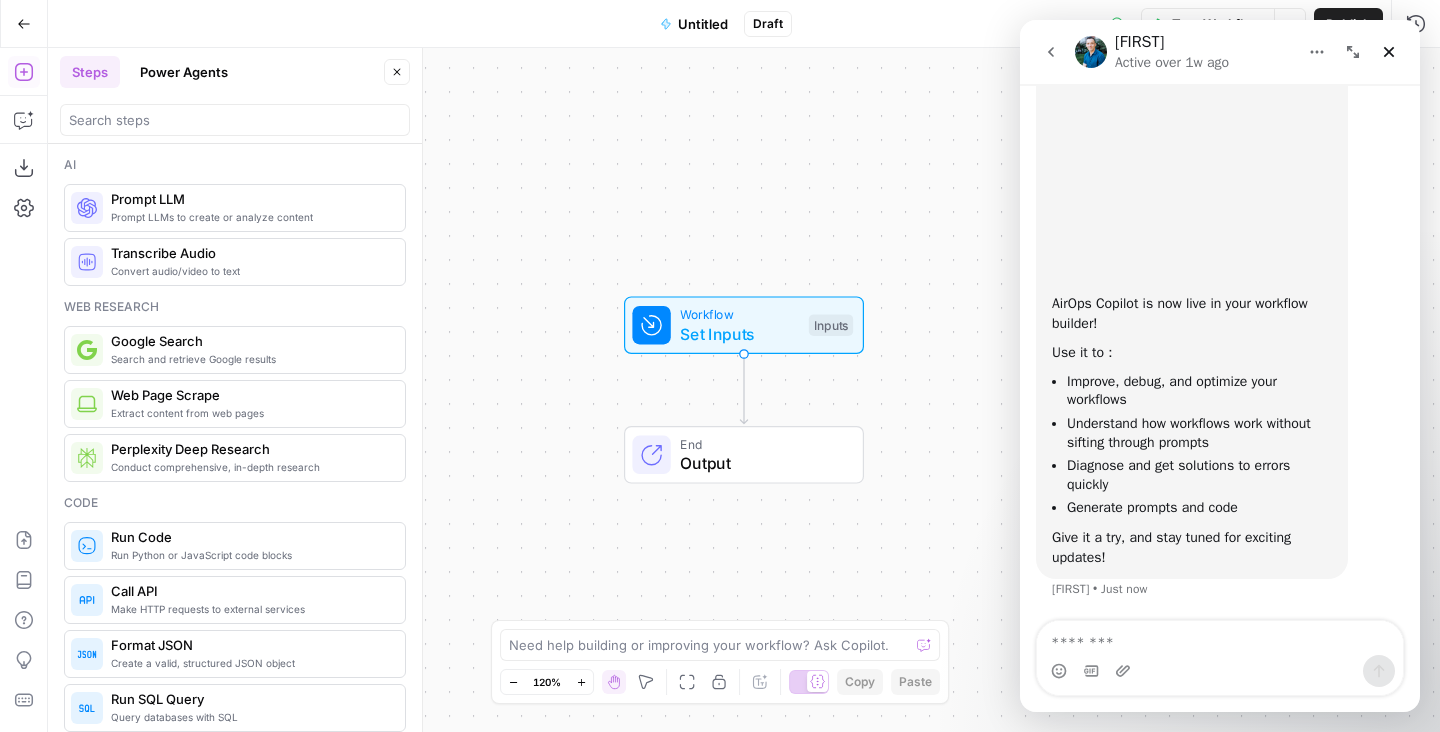click 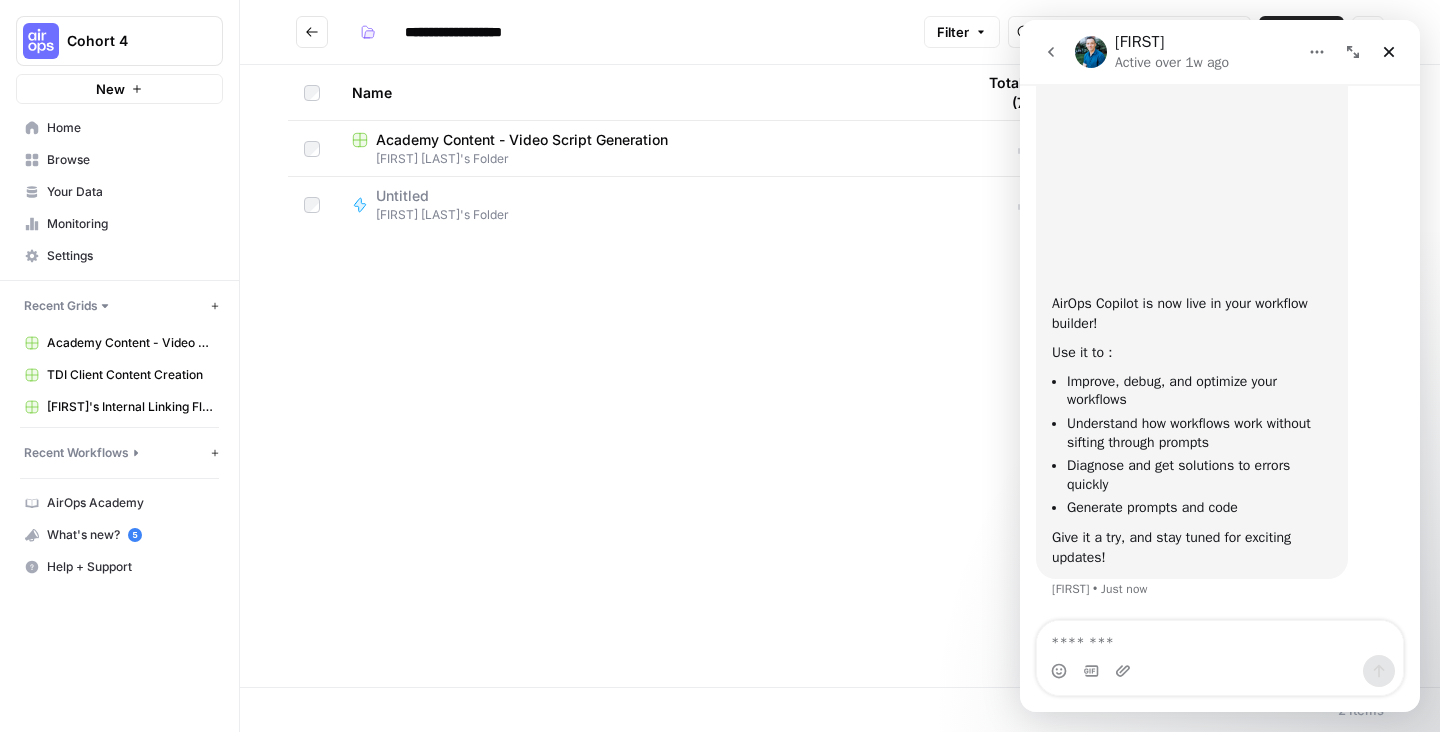 click on "[FIRST] [LAST]'s Folder" at bounding box center (647, 159) 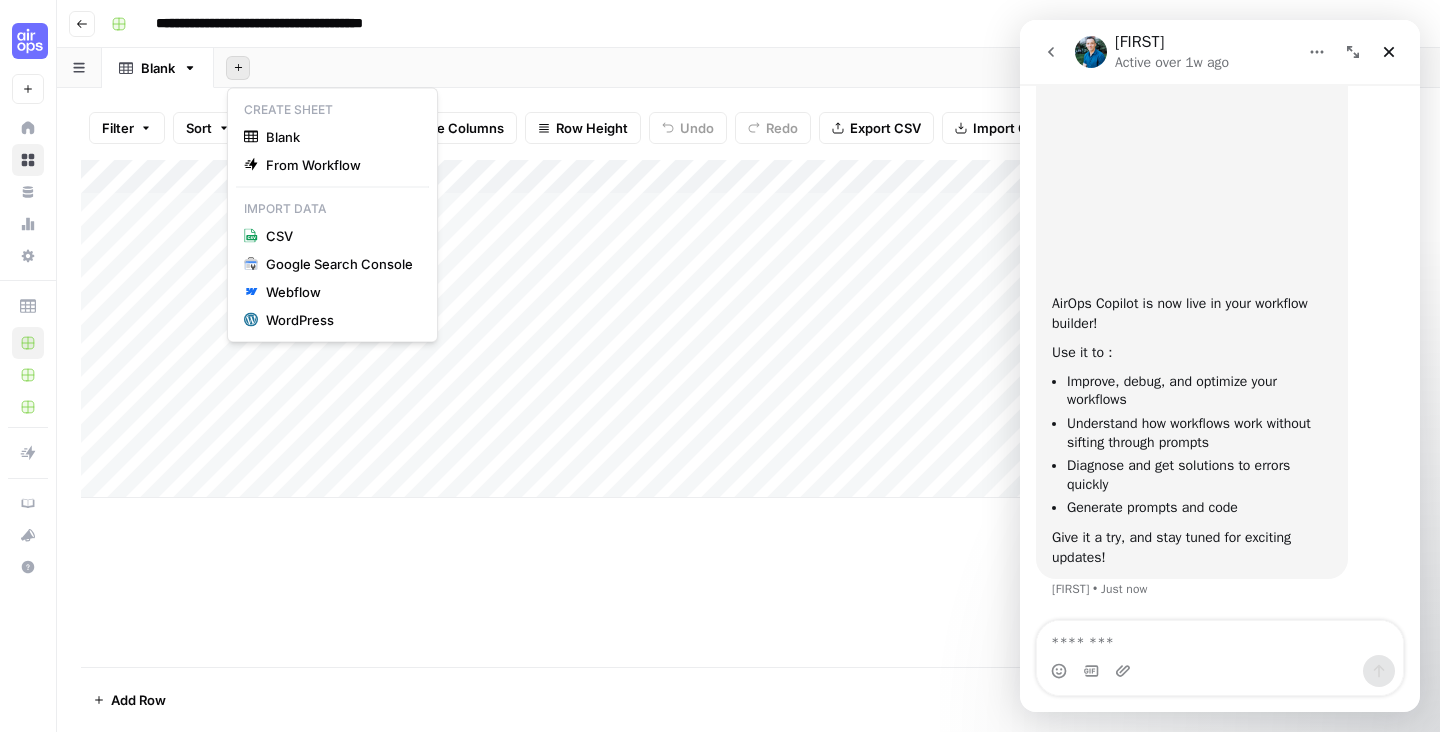 click 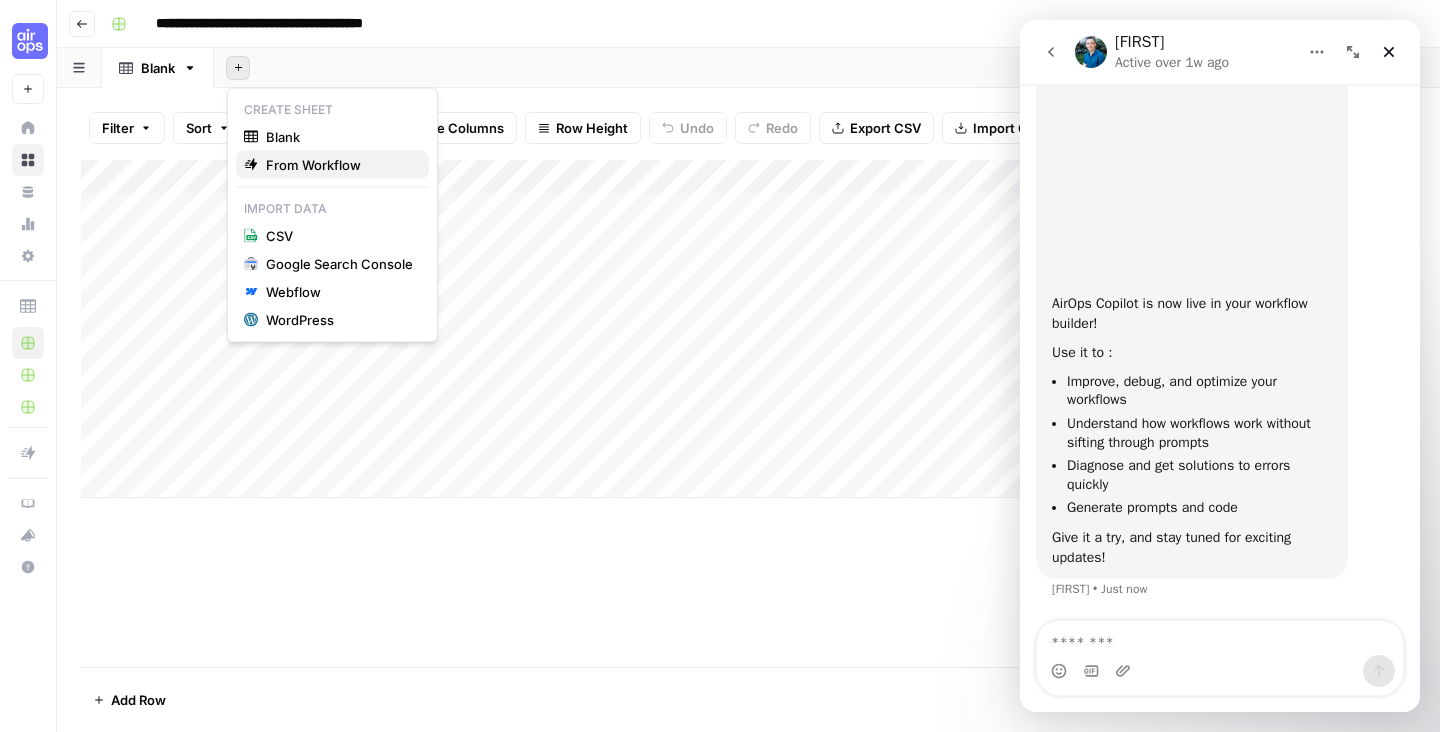 click on "From Workflow" at bounding box center [339, 165] 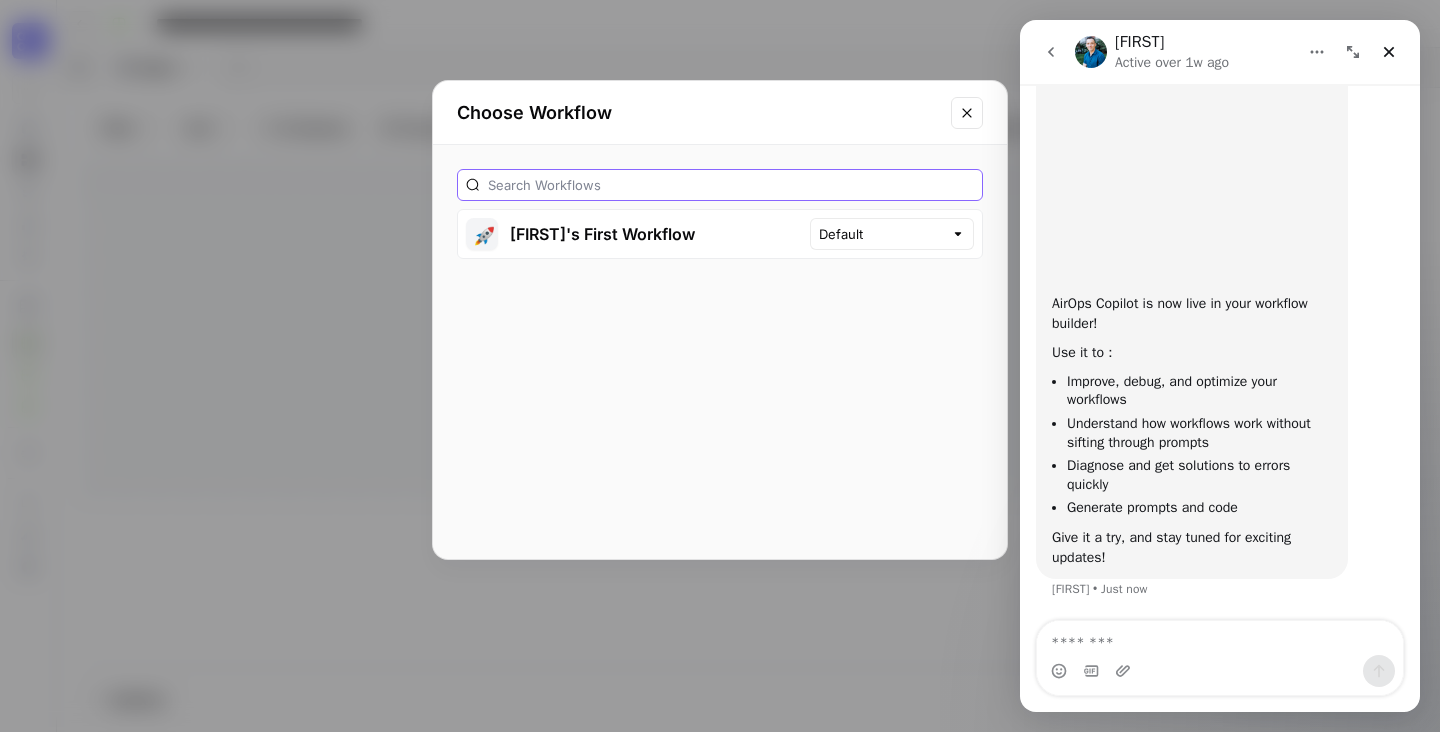 click at bounding box center (731, 185) 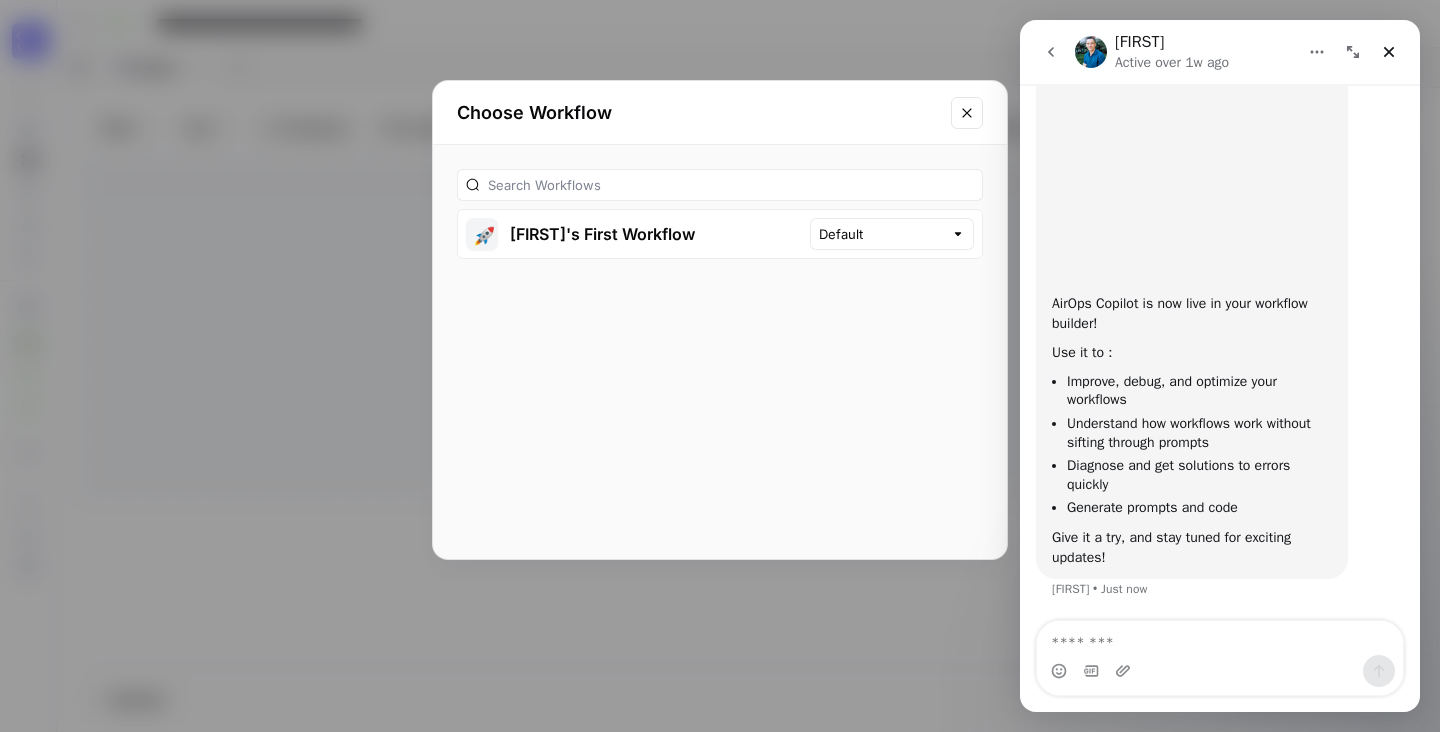 click 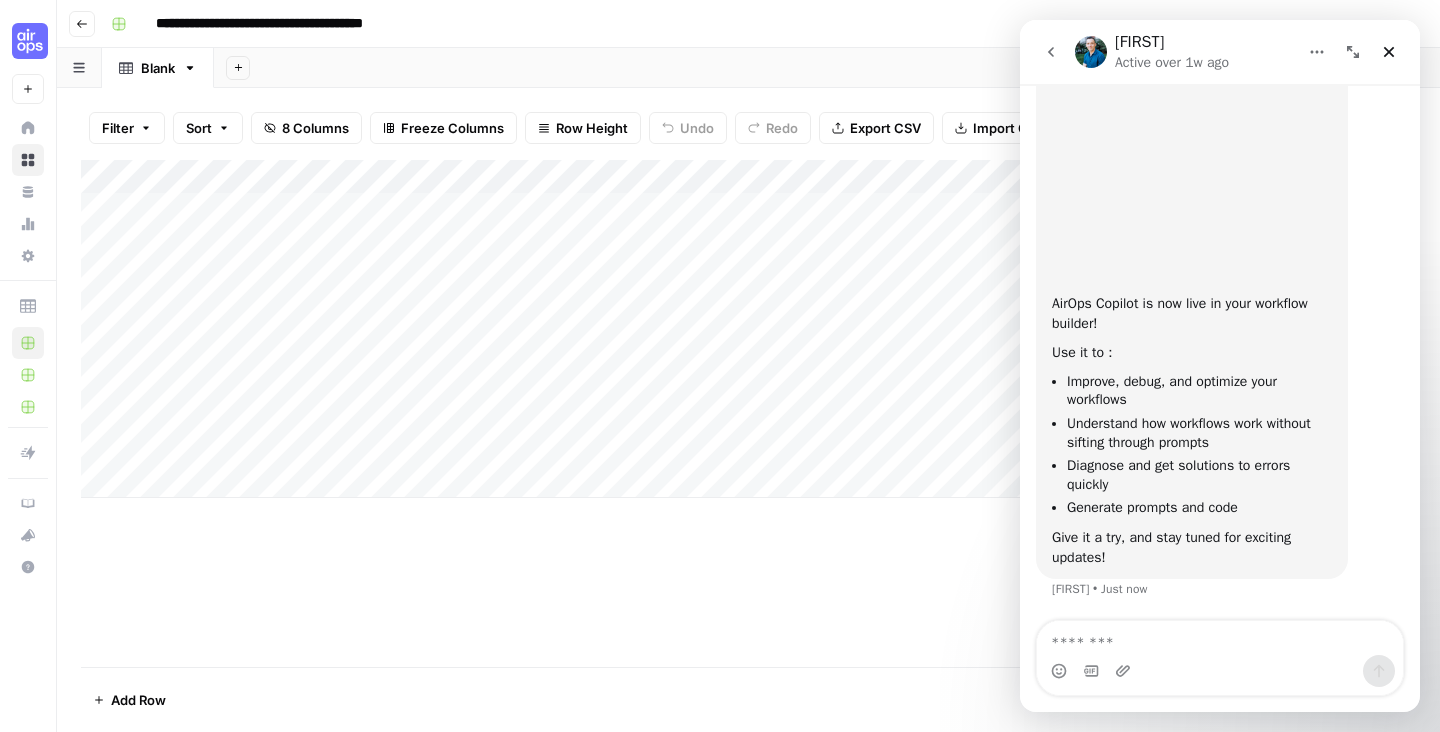 click on "Add Sheet" at bounding box center (827, 68) 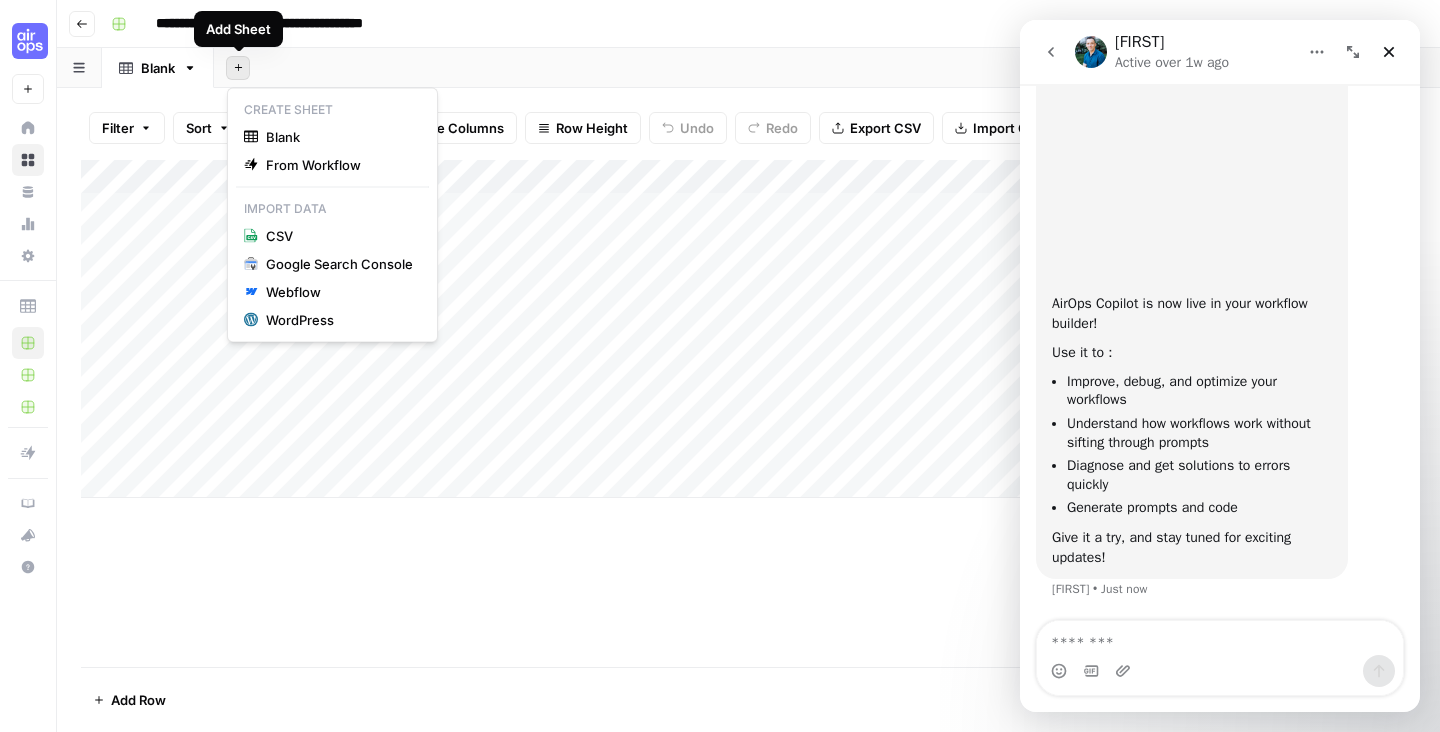 click 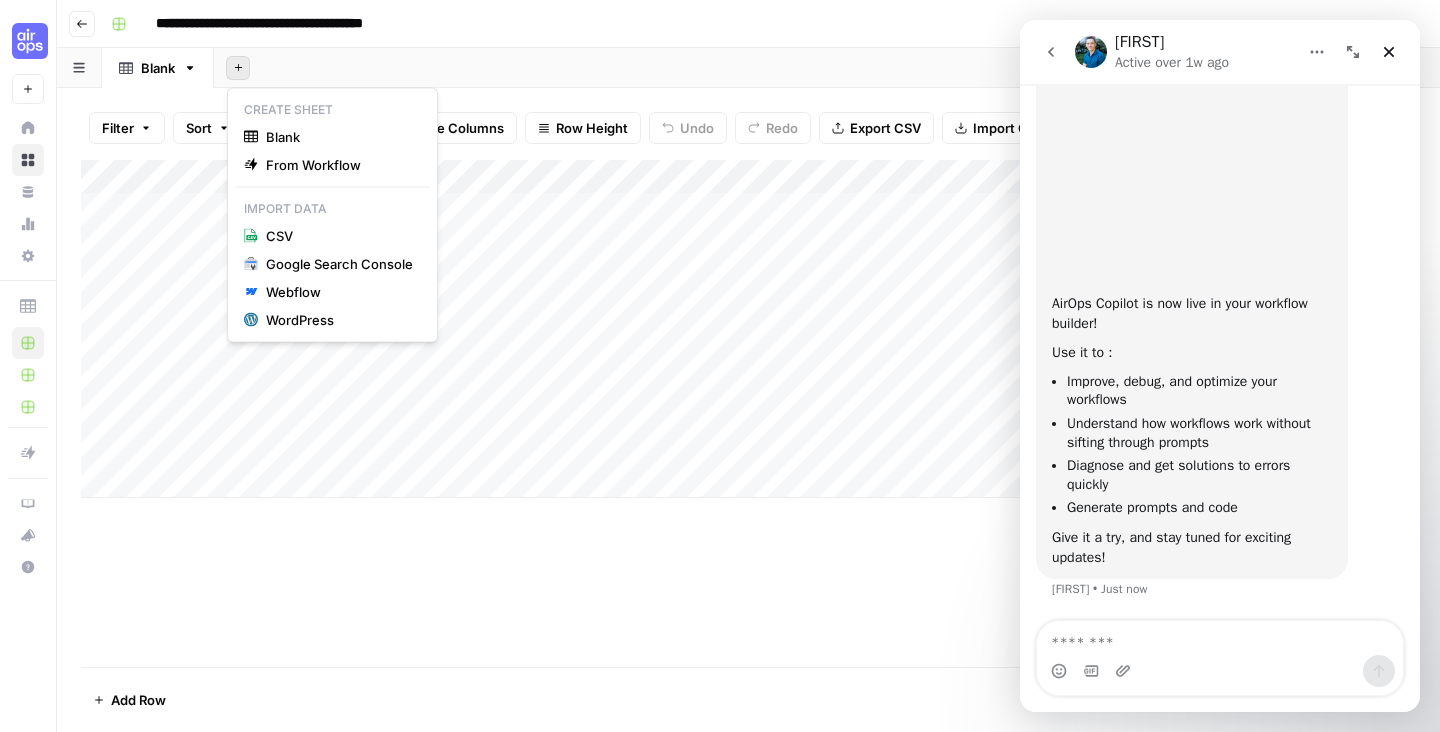 scroll, scrollTop: 0, scrollLeft: 0, axis: both 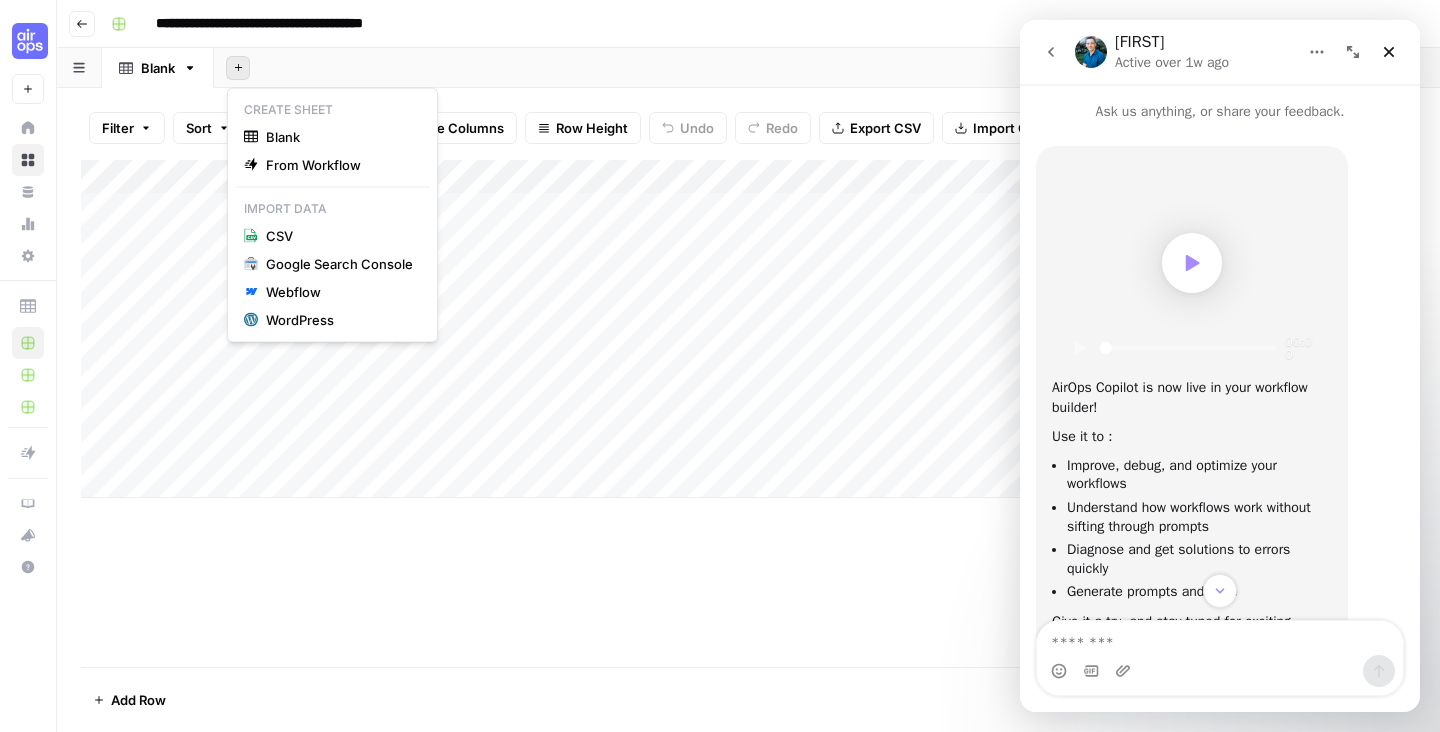 click 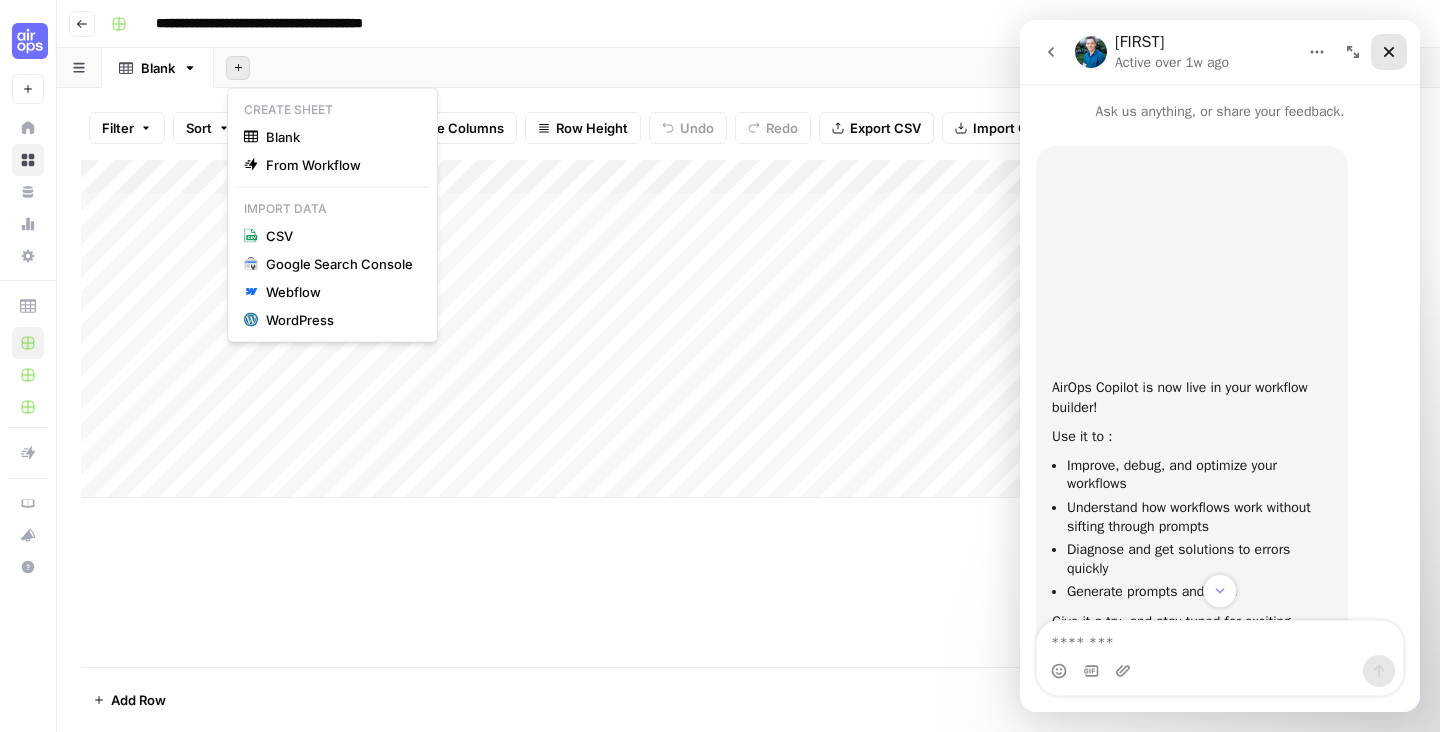 click 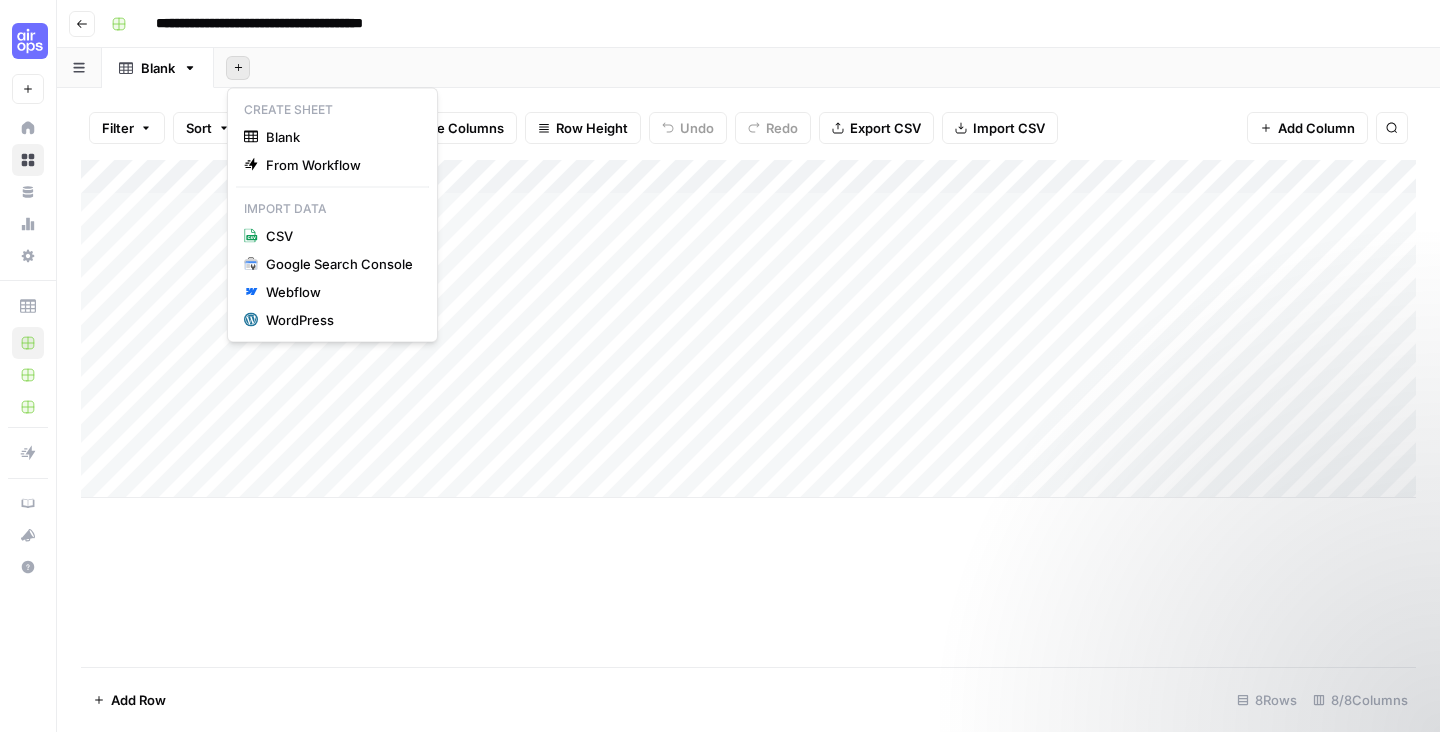 scroll, scrollTop: 0, scrollLeft: 0, axis: both 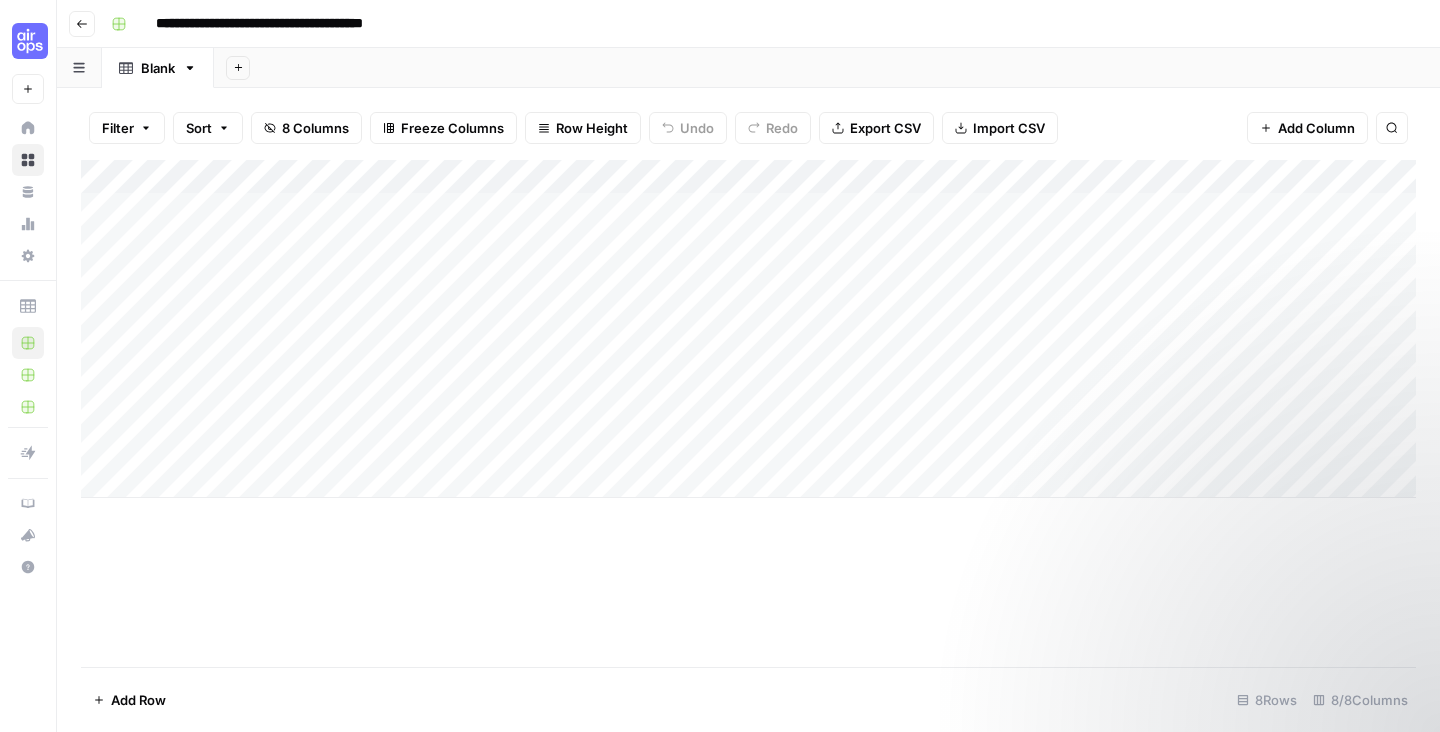 click on "Add Sheet" at bounding box center [827, 68] 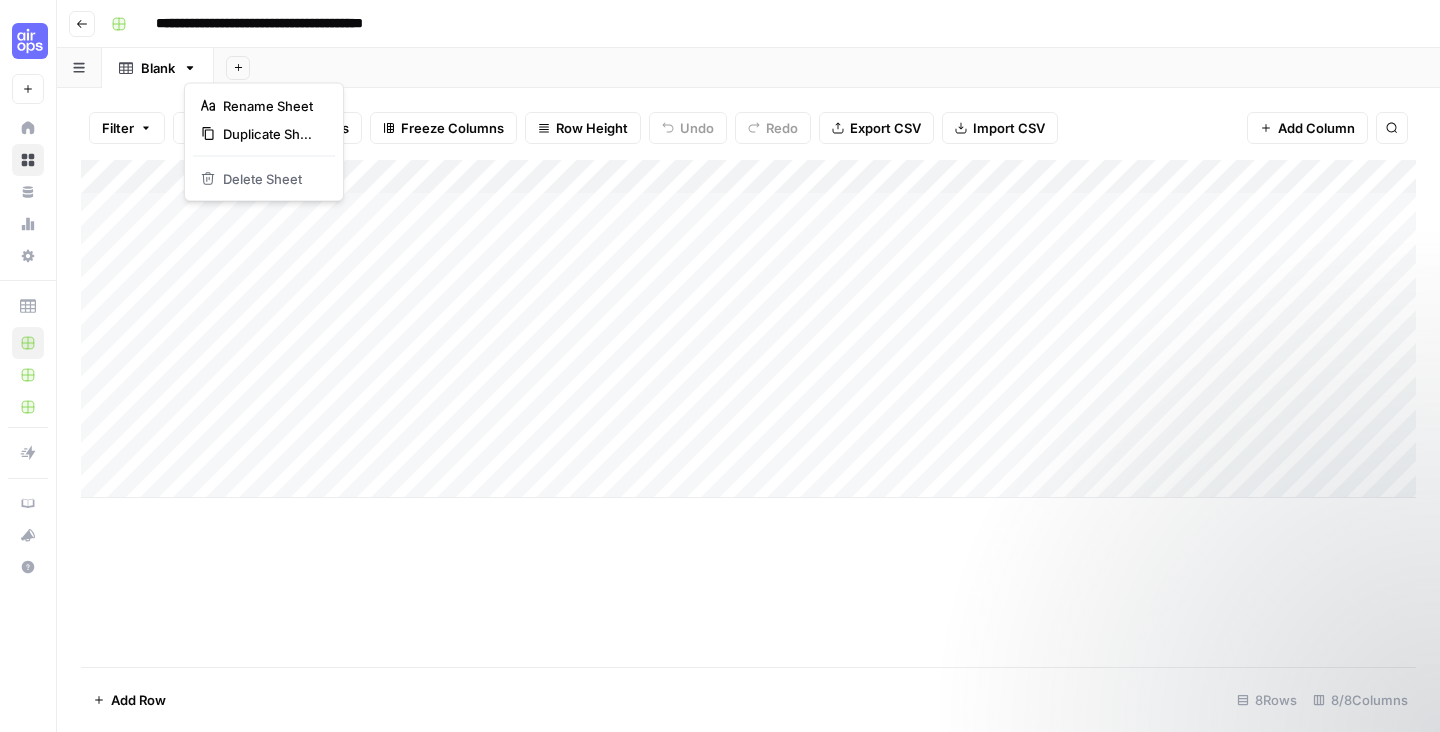 click 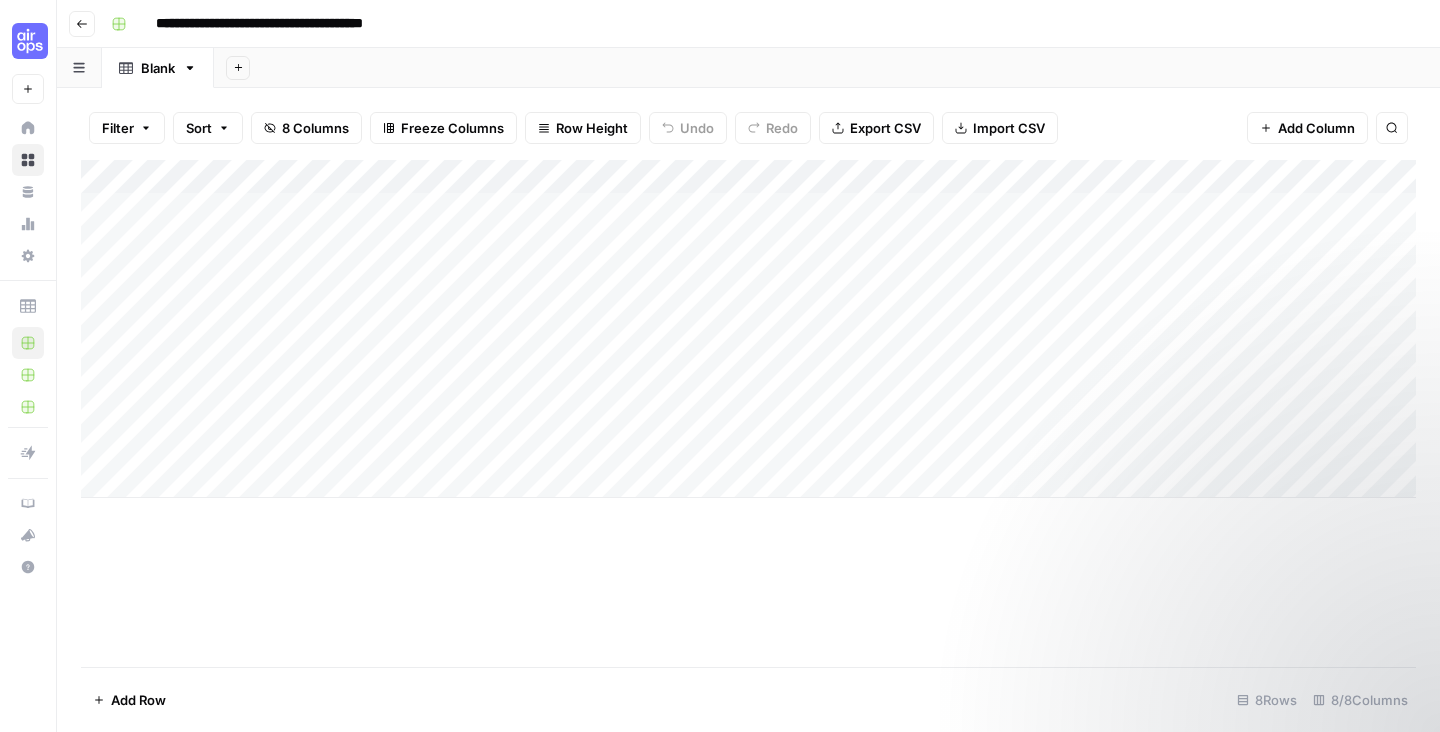 click 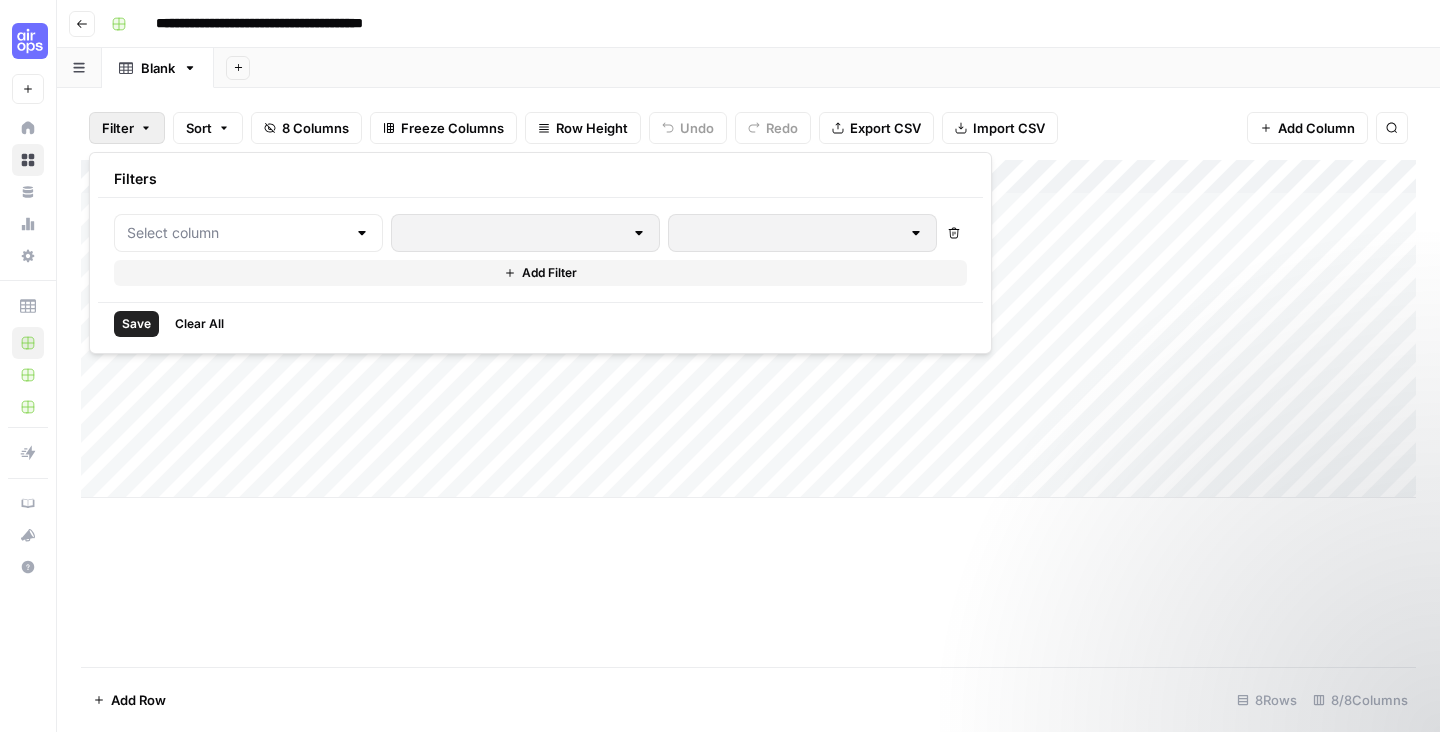 click 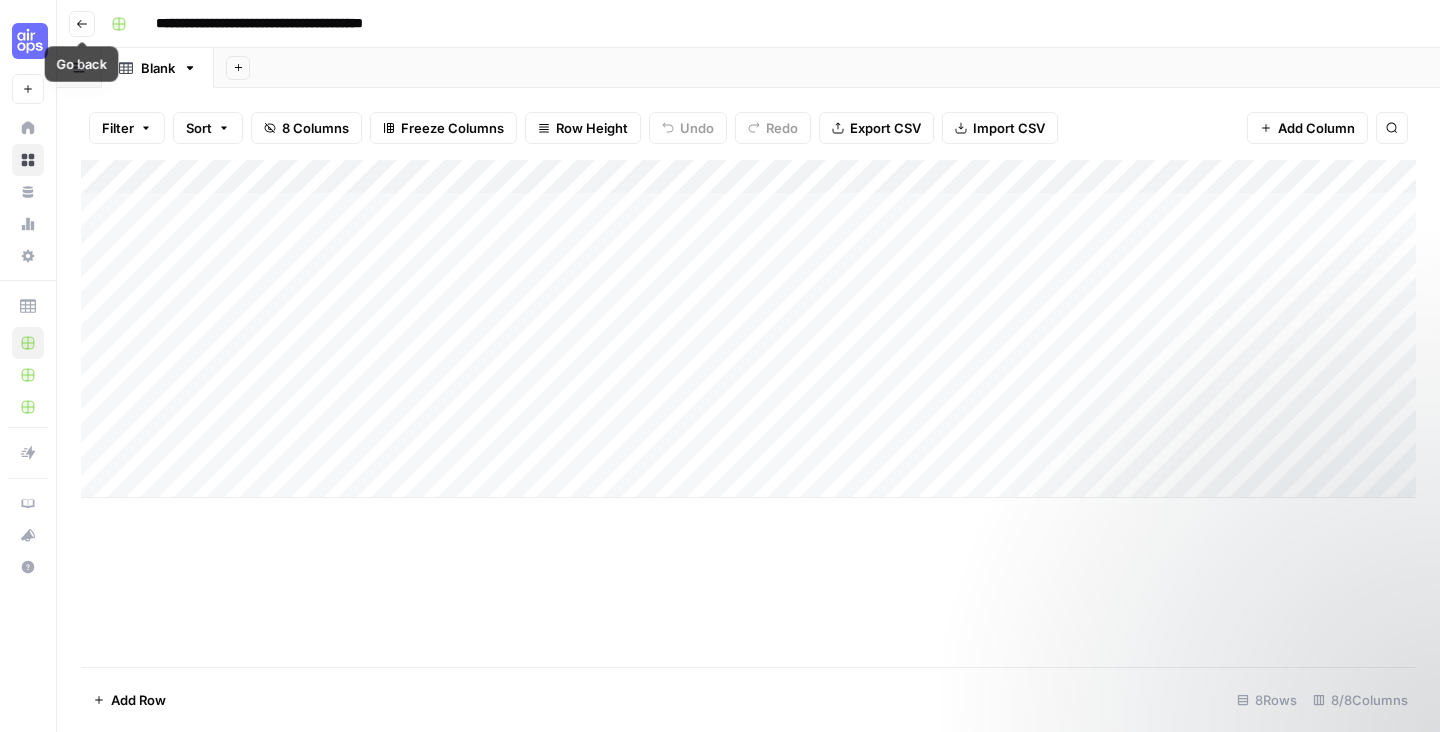 click 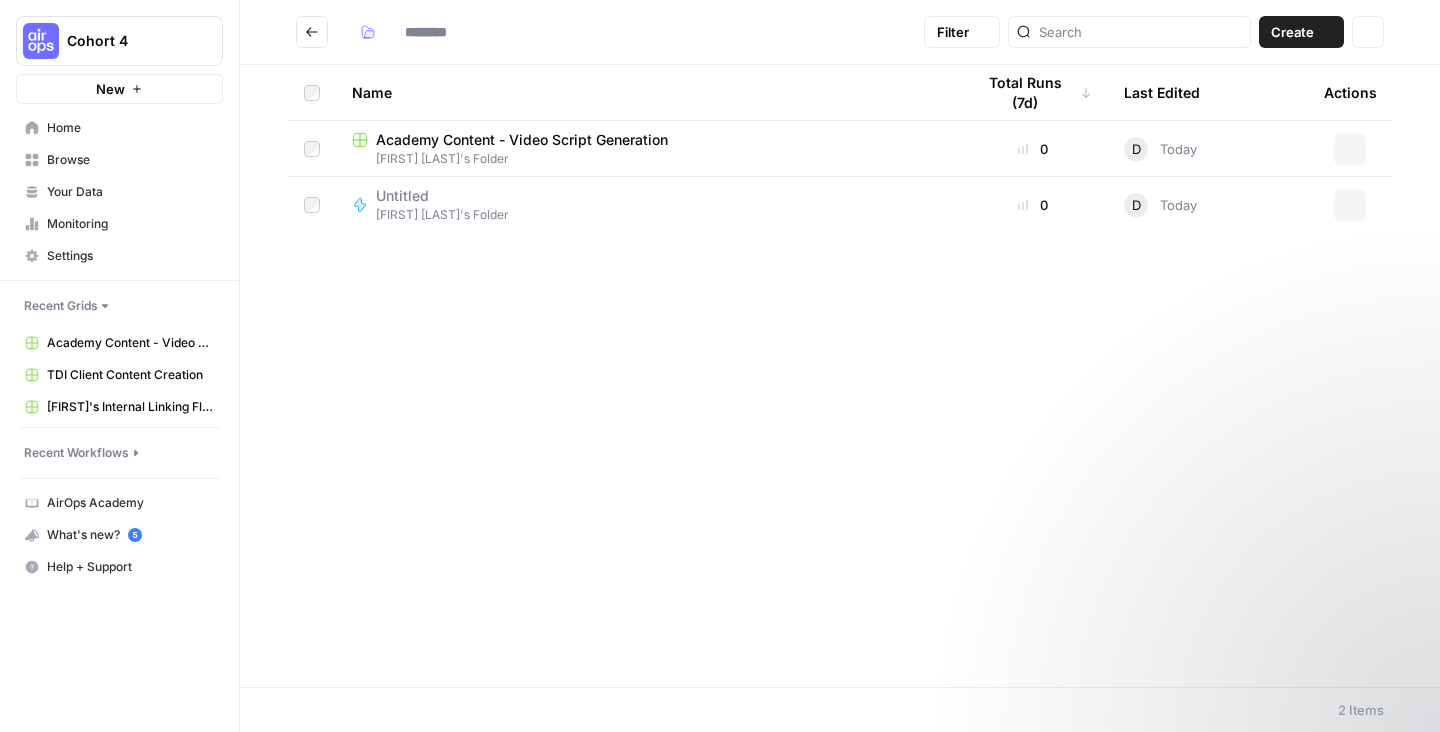 type on "**********" 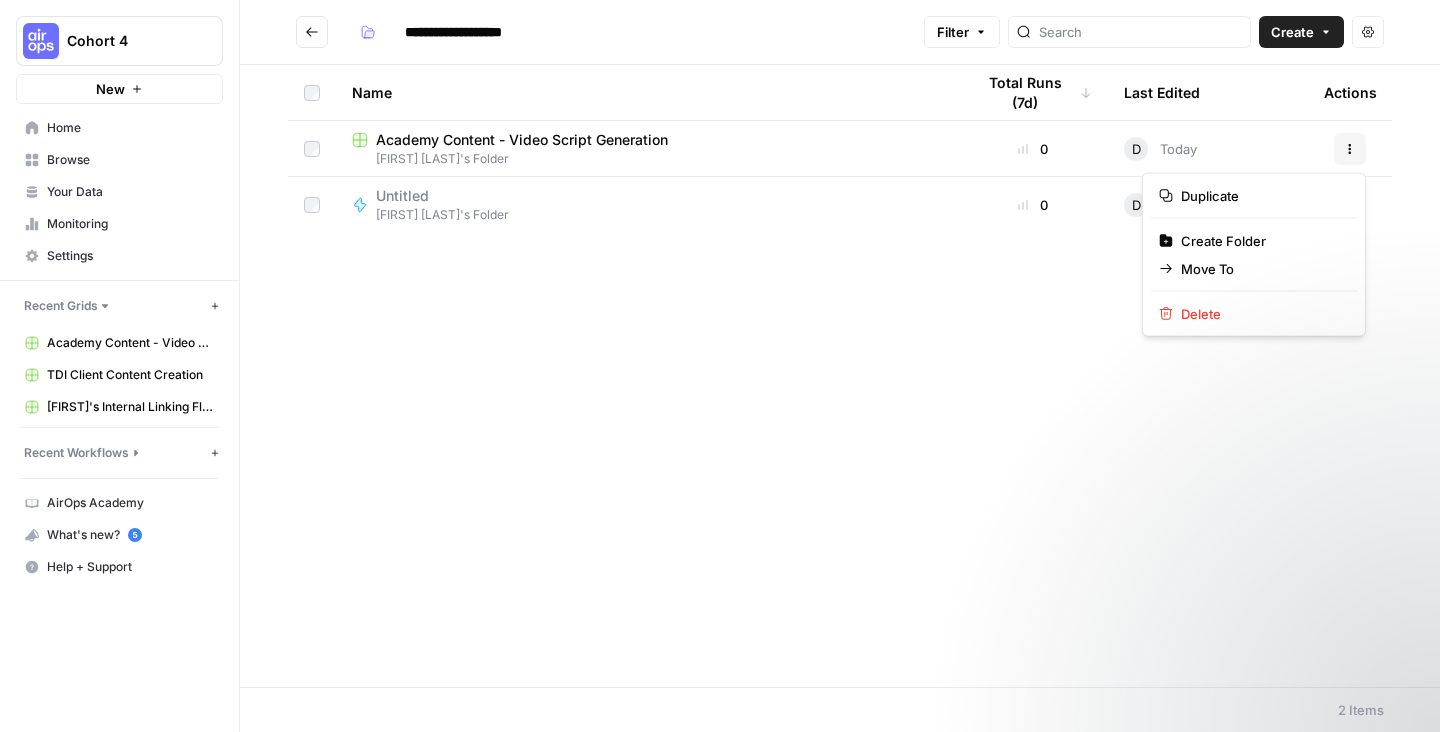 click on "Actions" at bounding box center (1350, 149) 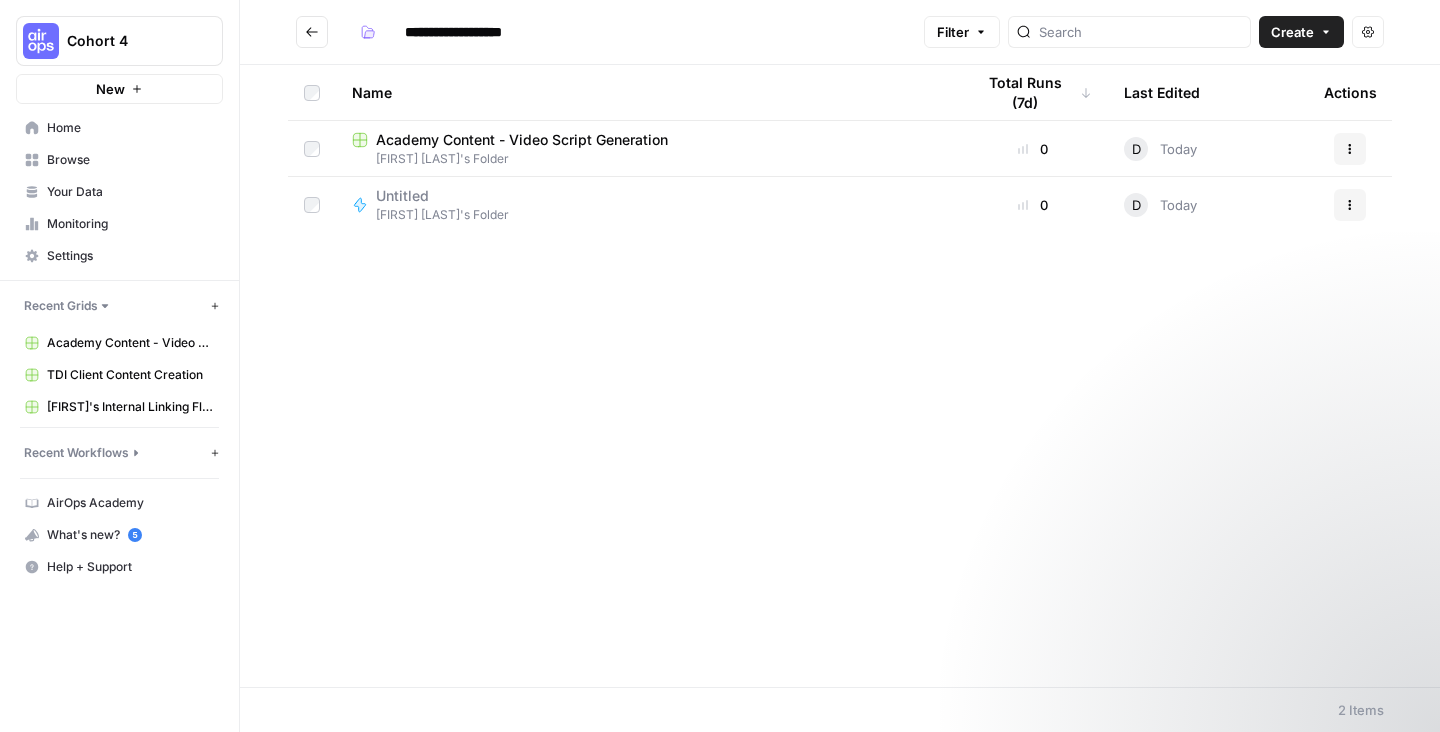 click on "Name Total Runs (7d) Last Edited Actions Academy Content - Video Script Generation [FIRST] [LAST]'s Folder 0 D Today Actions Untitled [FIRST] [LAST]'s Folder 0 D Today Actions" at bounding box center (840, 376) 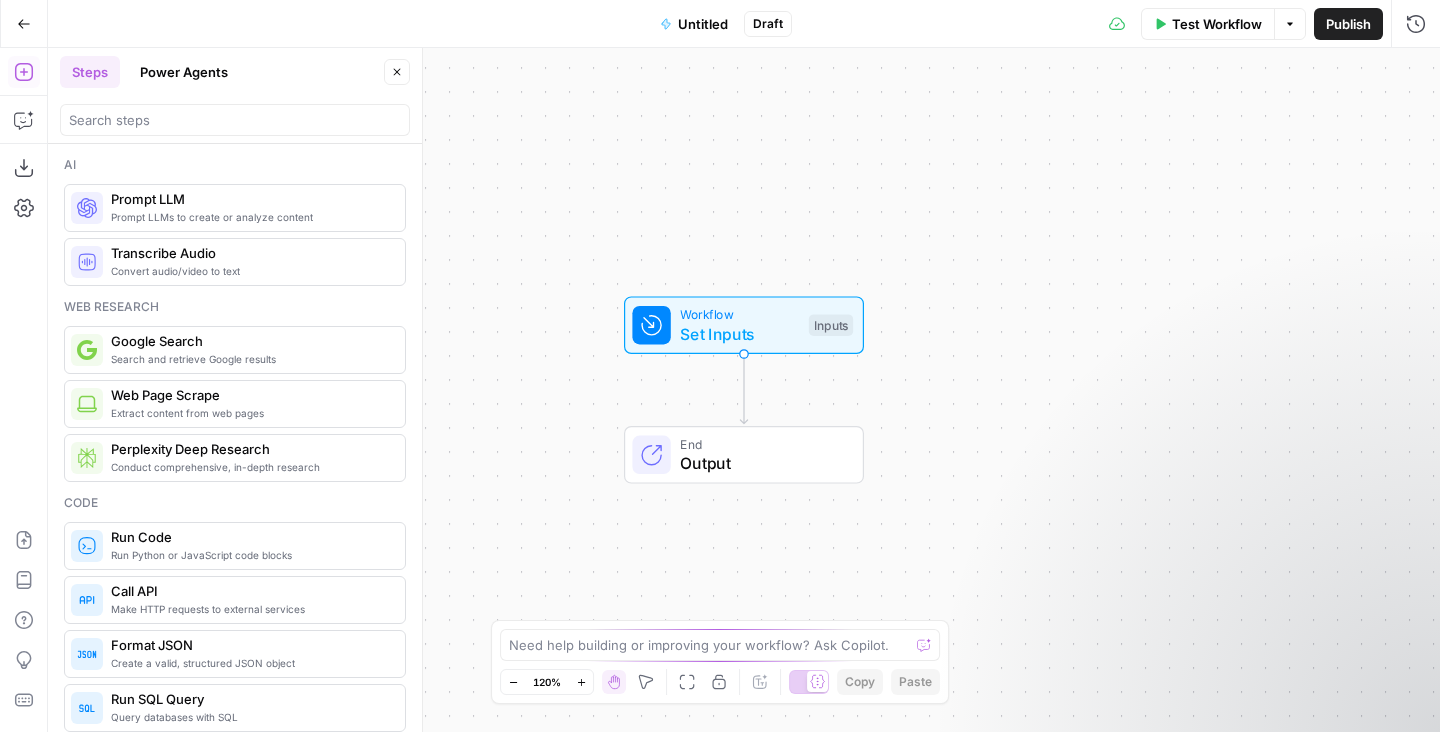 click 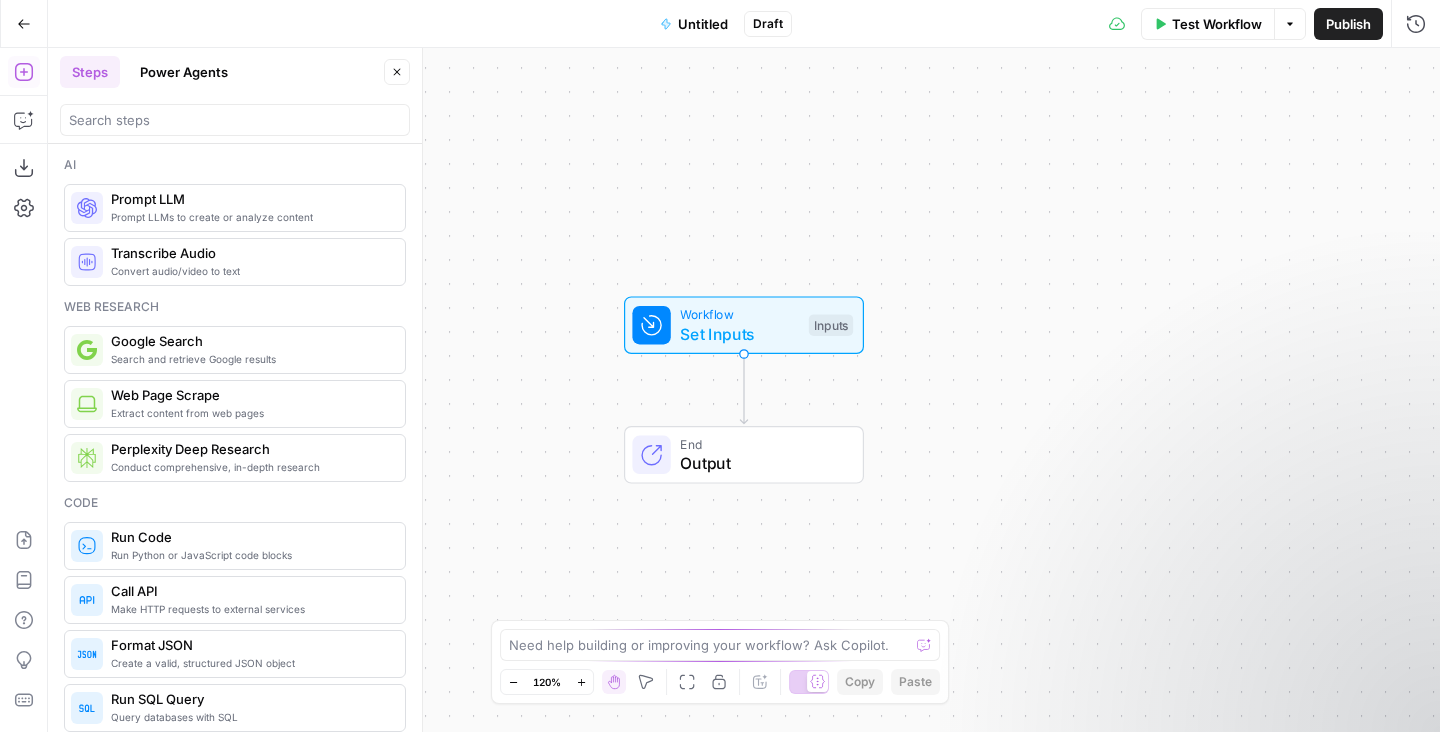 click on "Workflow Set Inputs Inputs End Output" at bounding box center [744, 390] 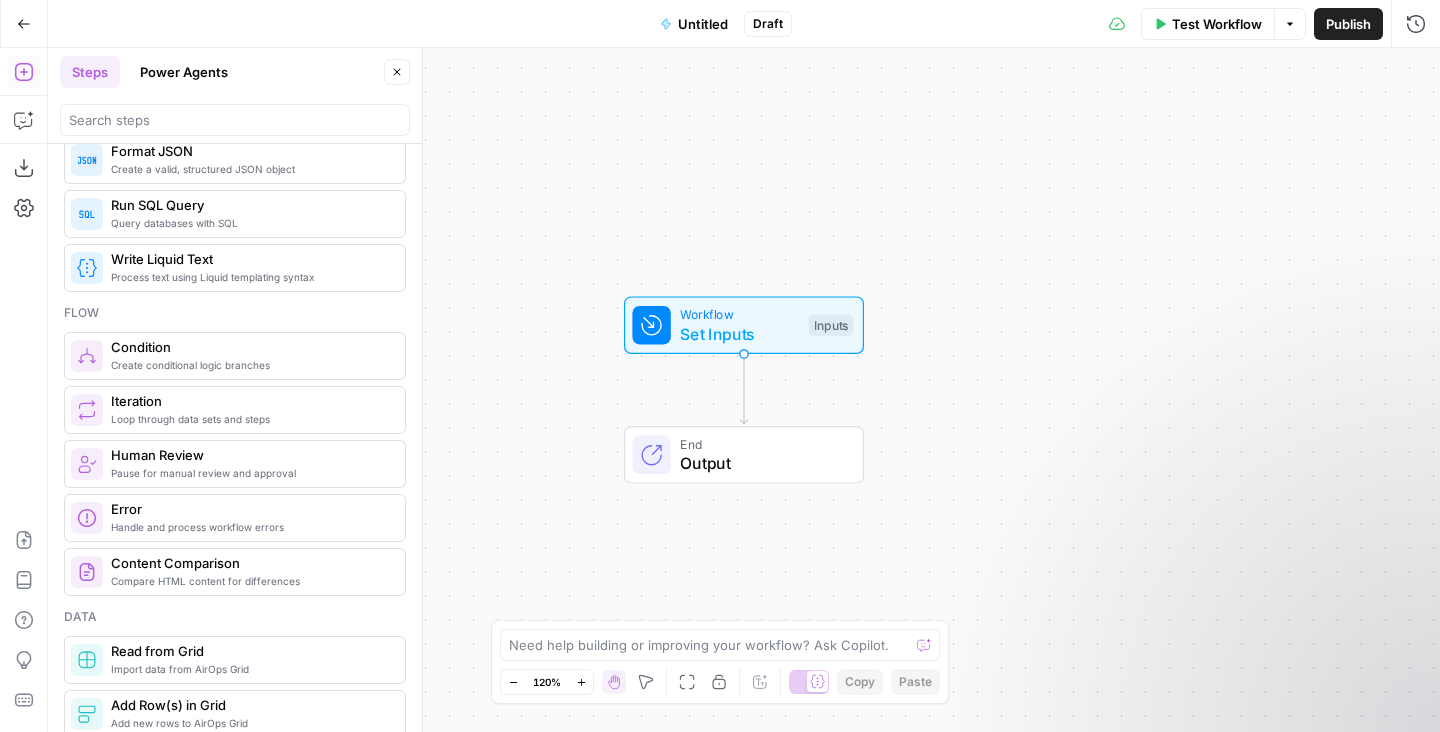 scroll, scrollTop: 0, scrollLeft: 0, axis: both 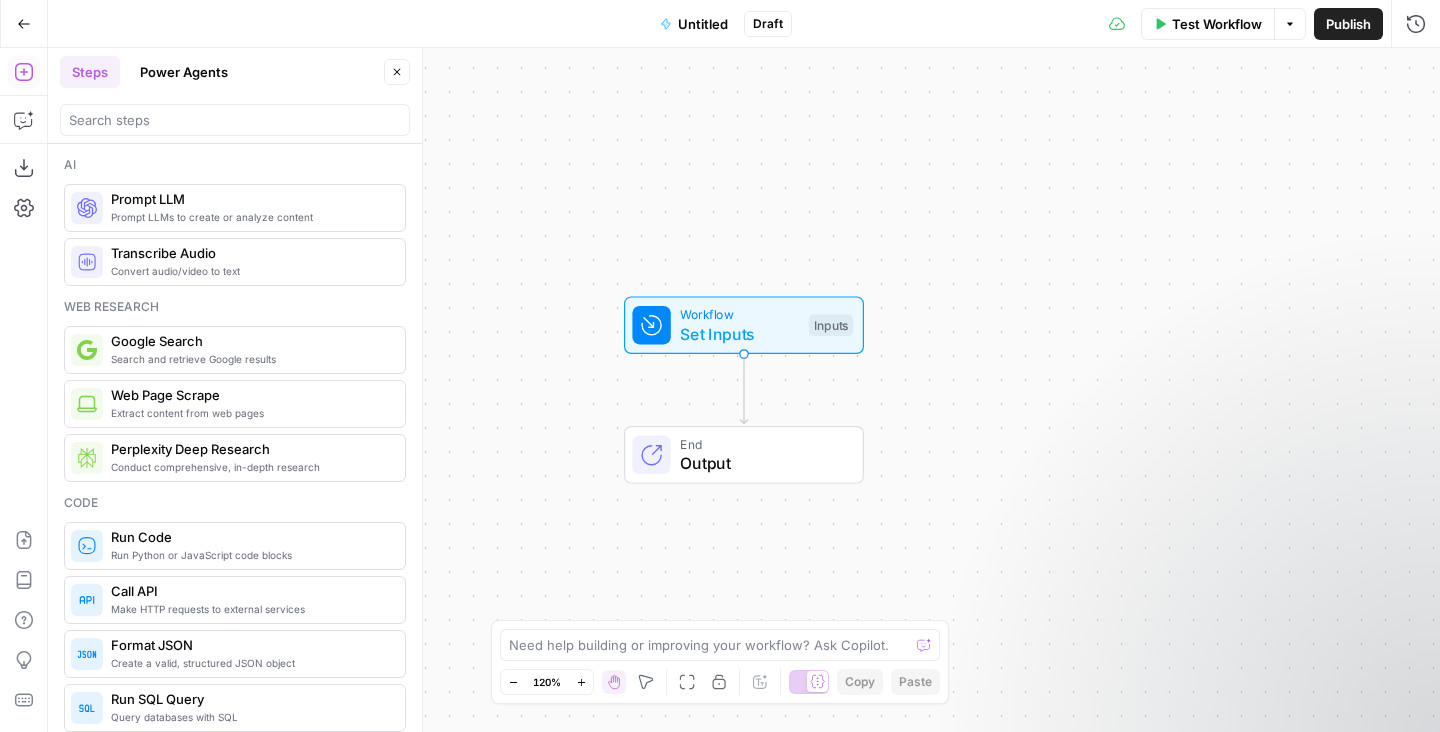 click at bounding box center [235, 120] 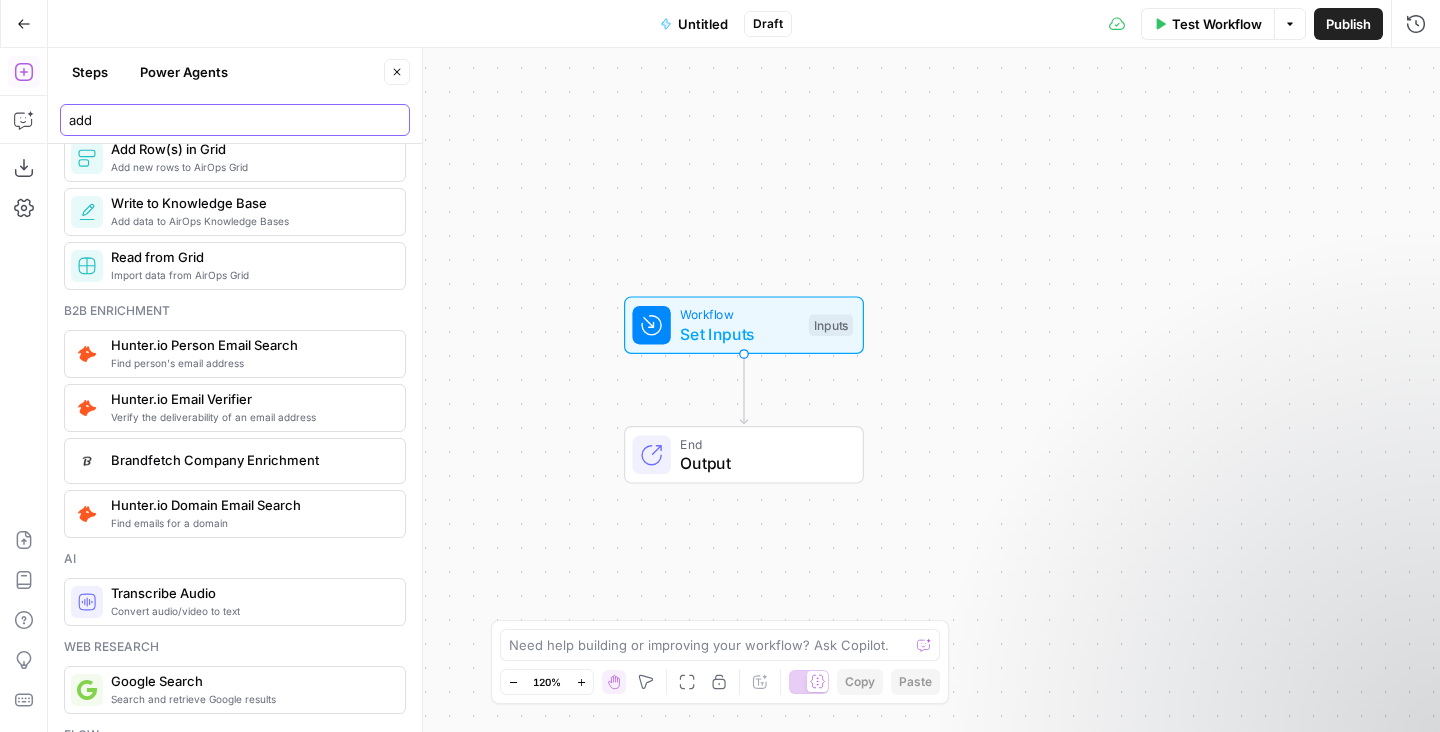 scroll, scrollTop: 0, scrollLeft: 0, axis: both 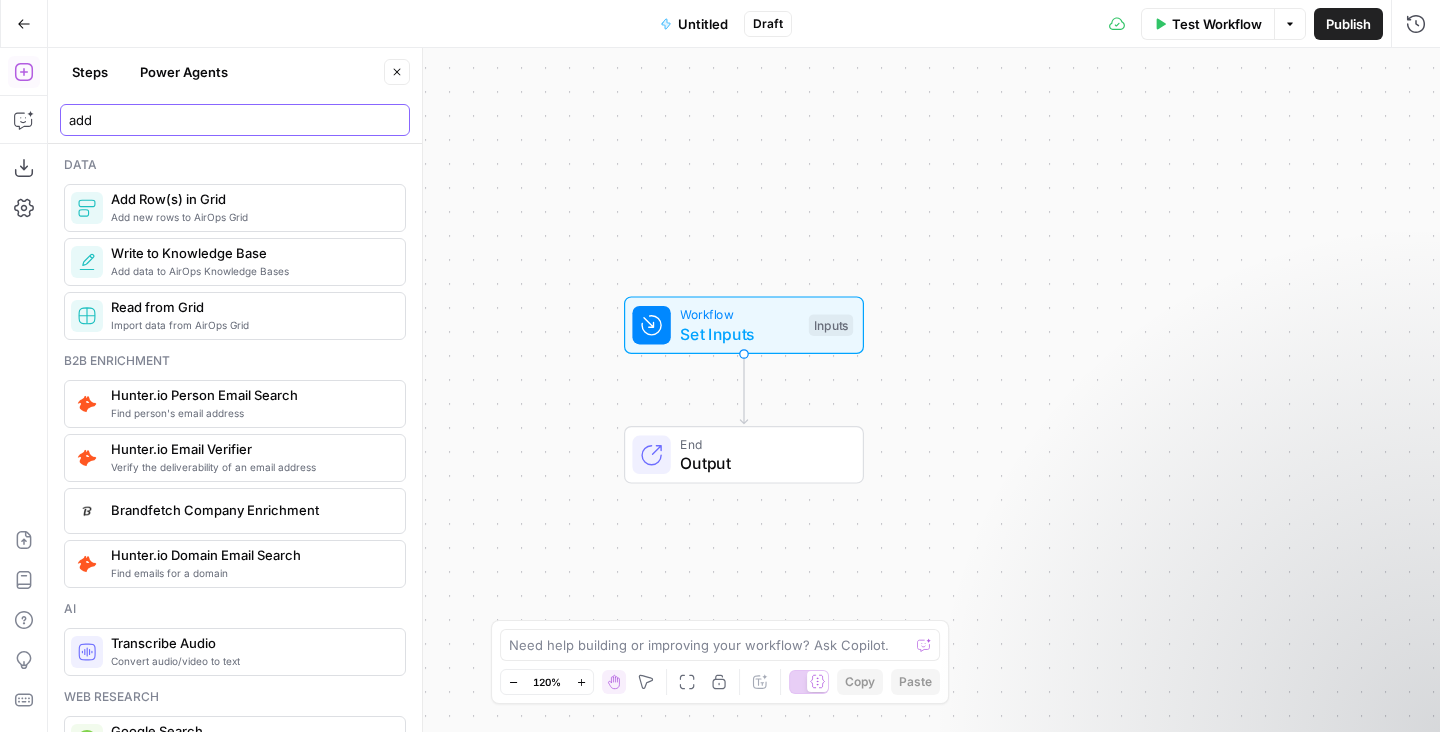 type on "add" 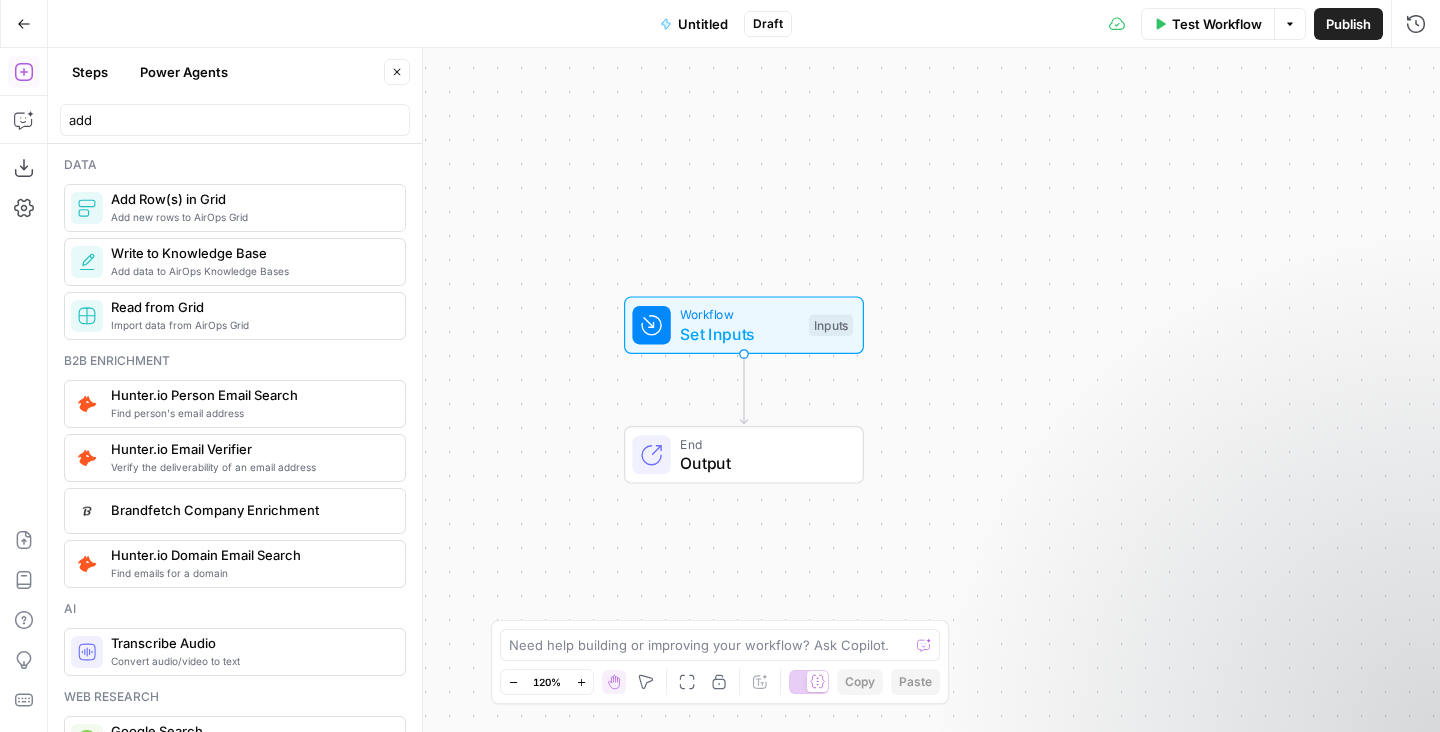 click on "Import data from AirOps Grid" at bounding box center [250, 325] 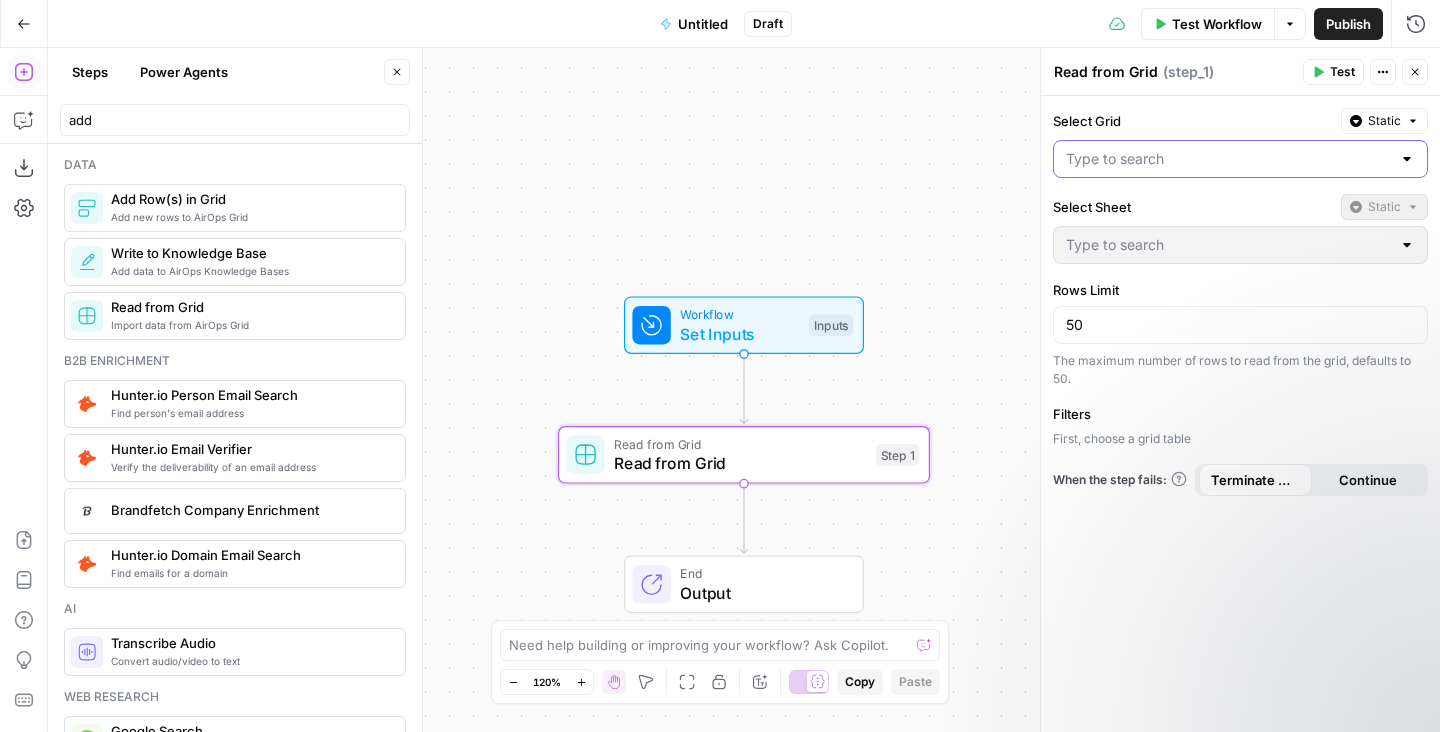 click on "Select Grid" at bounding box center [1228, 159] 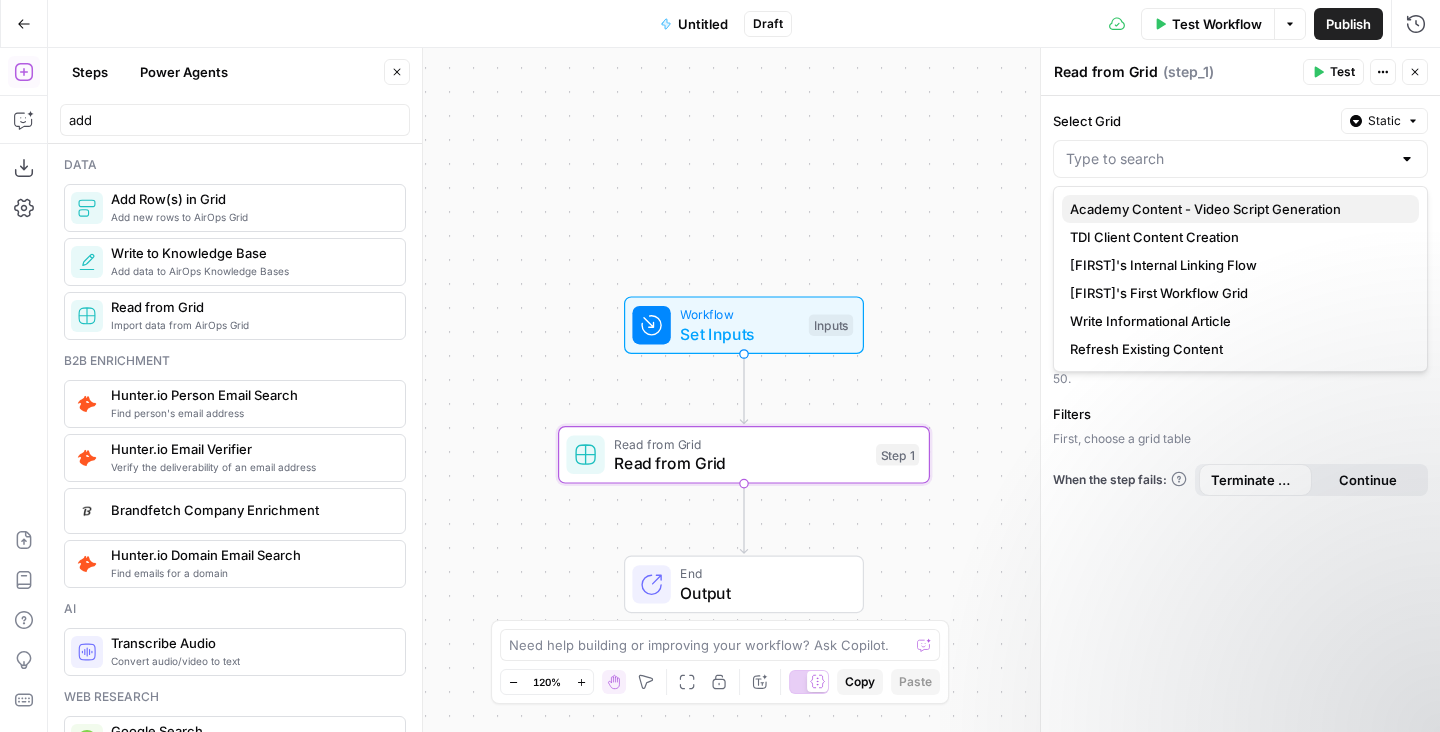click on "Academy Content - Video Script Generation" at bounding box center (1236, 209) 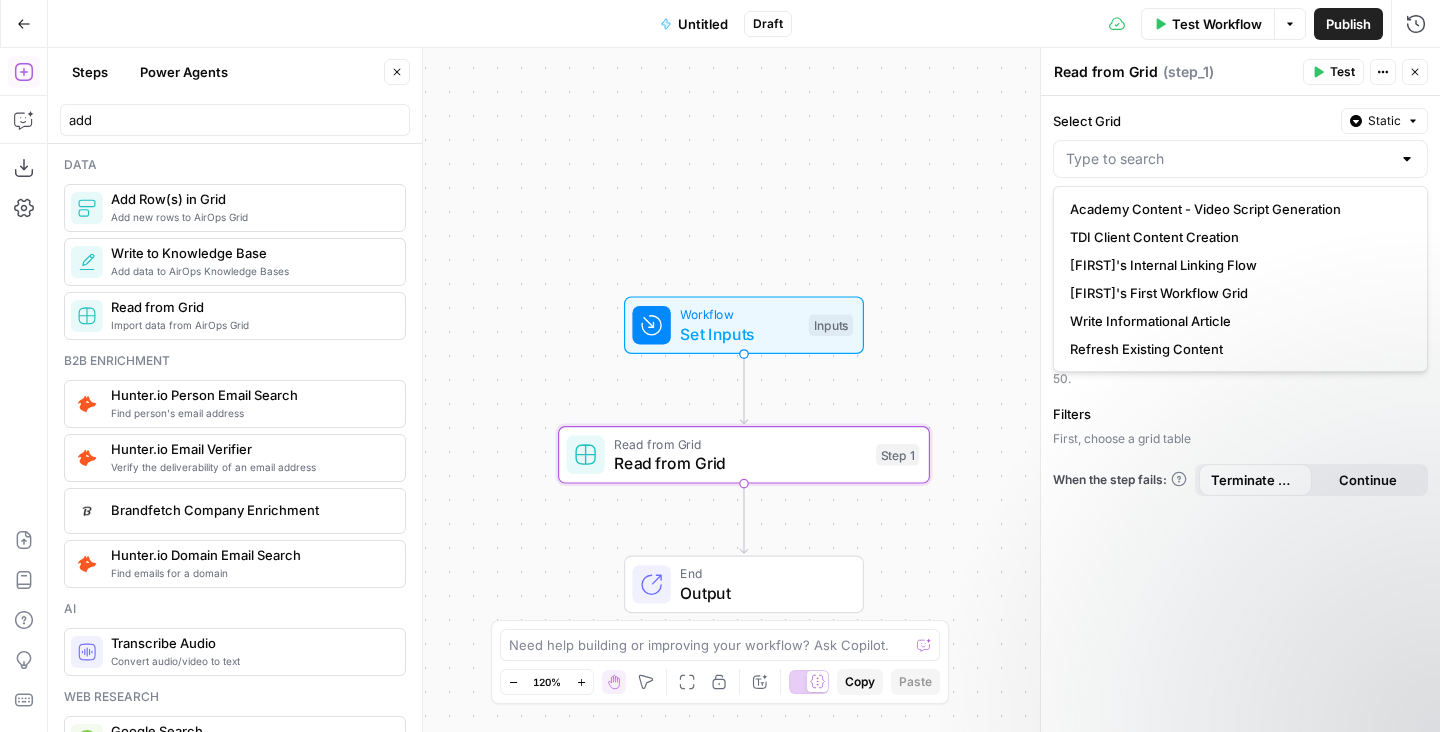 type on "Academy Content - Video Script Generation" 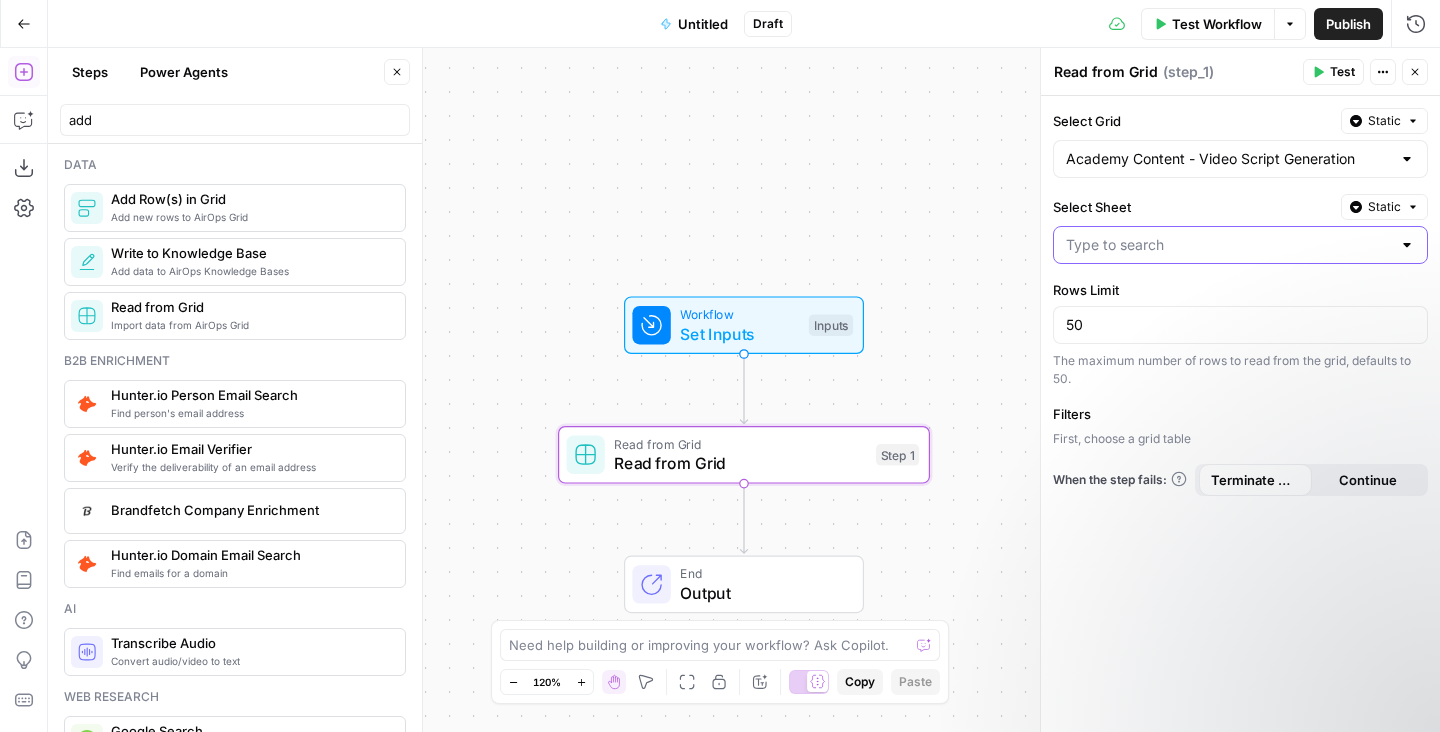 click on "Select Sheet" at bounding box center [1228, 245] 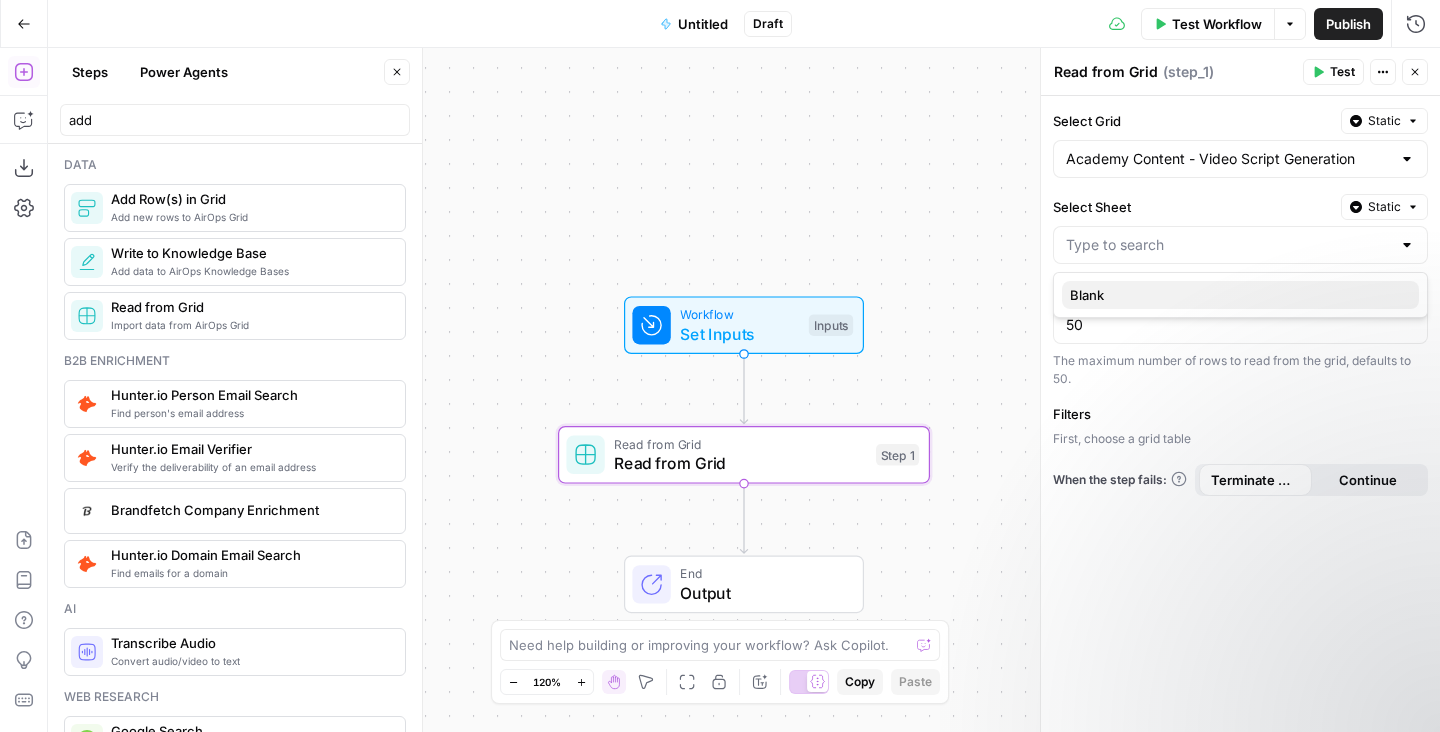 click on "Blank" at bounding box center (1236, 295) 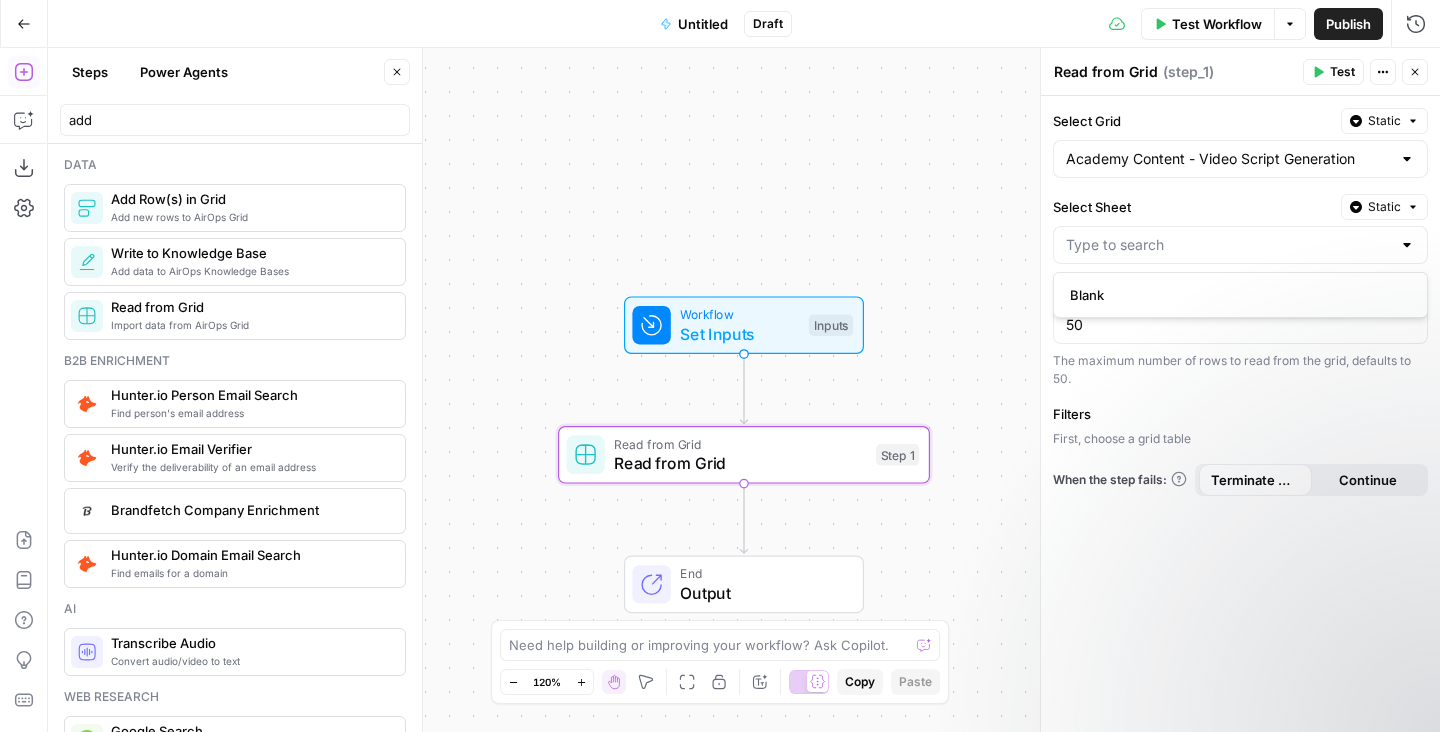type on "Blank" 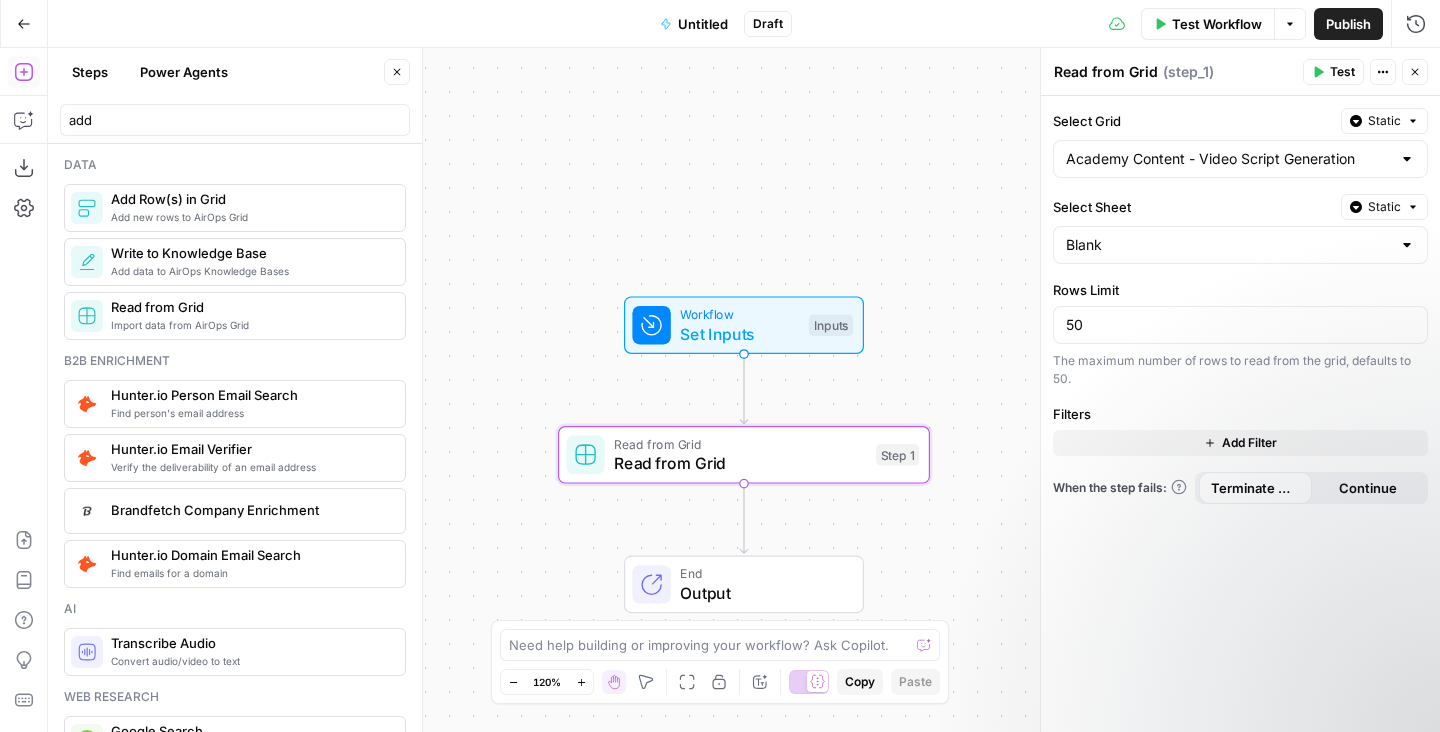 click on "Test" at bounding box center (1342, 72) 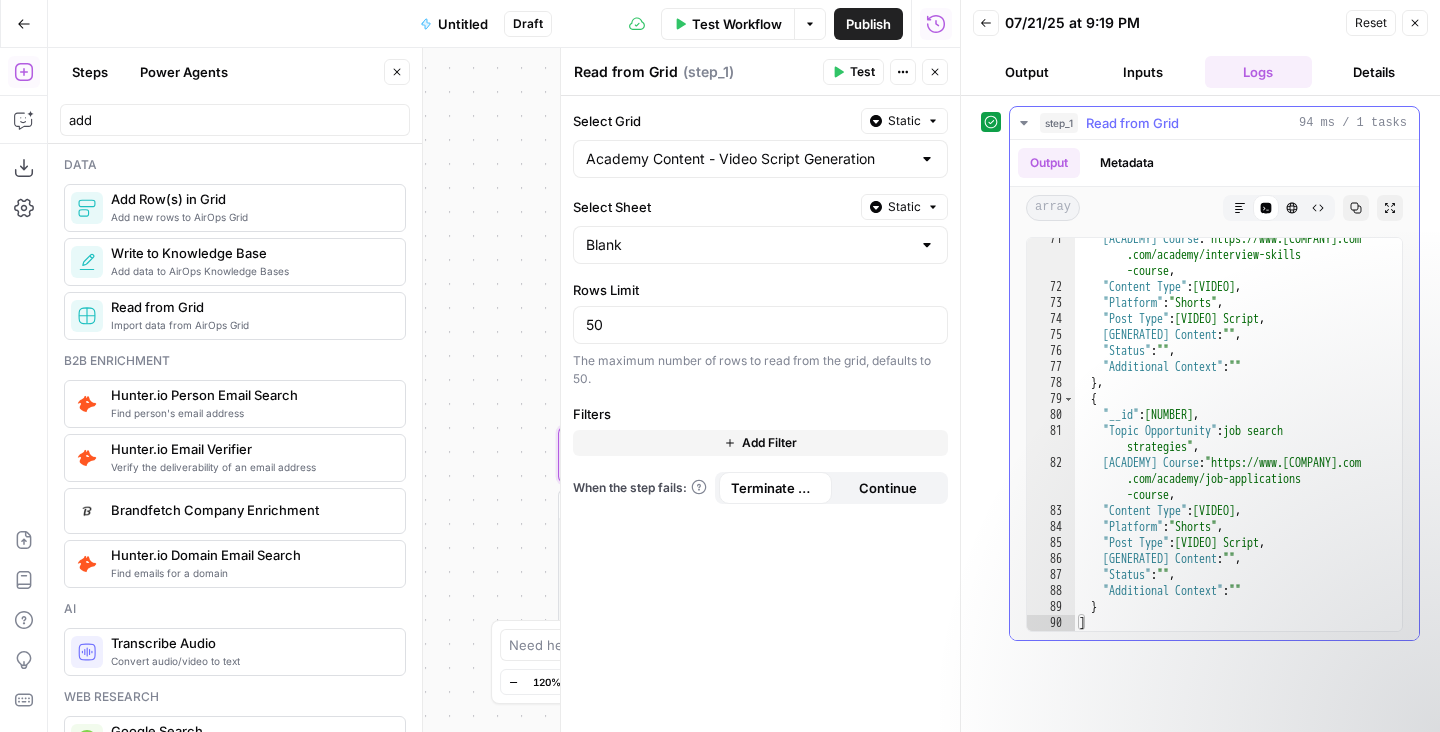 scroll, scrollTop: 1383, scrollLeft: 0, axis: vertical 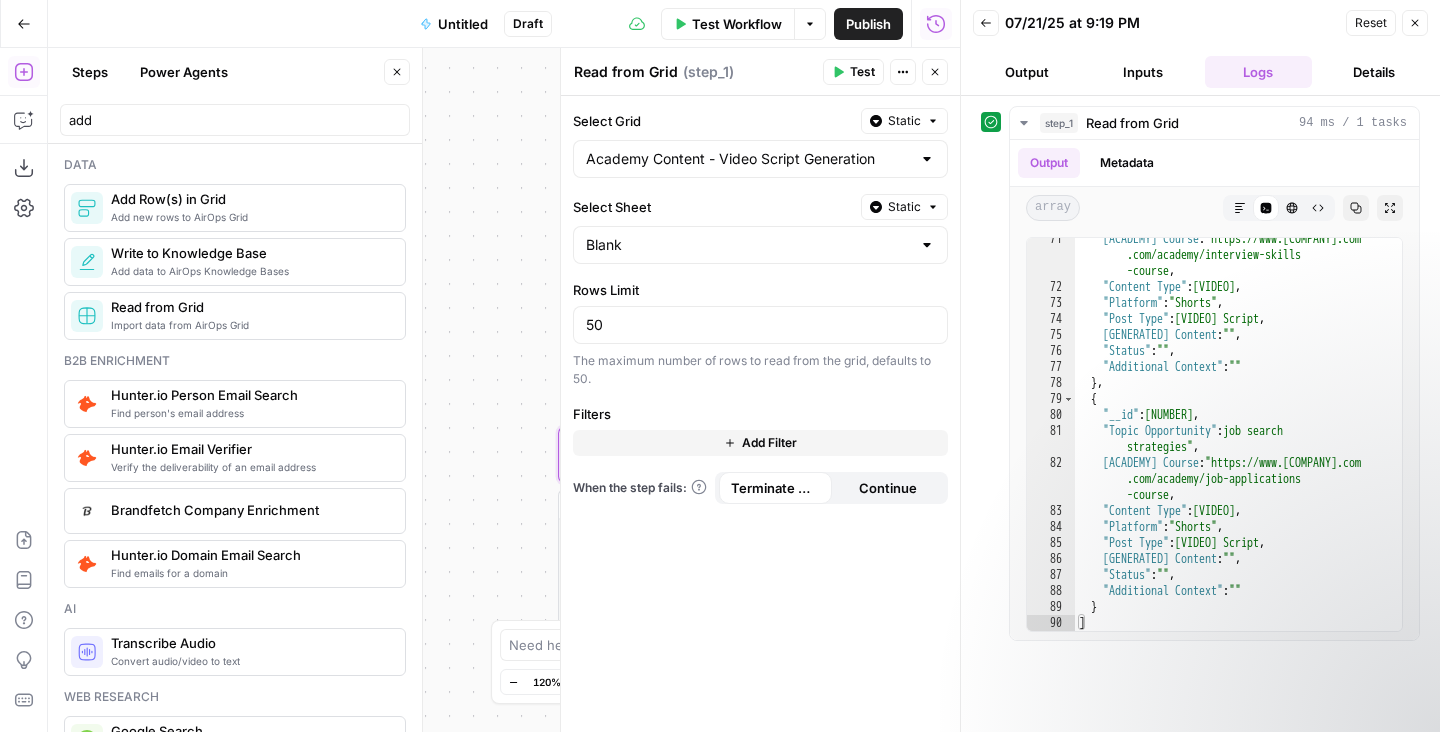 click on "Inputs" at bounding box center (1143, 72) 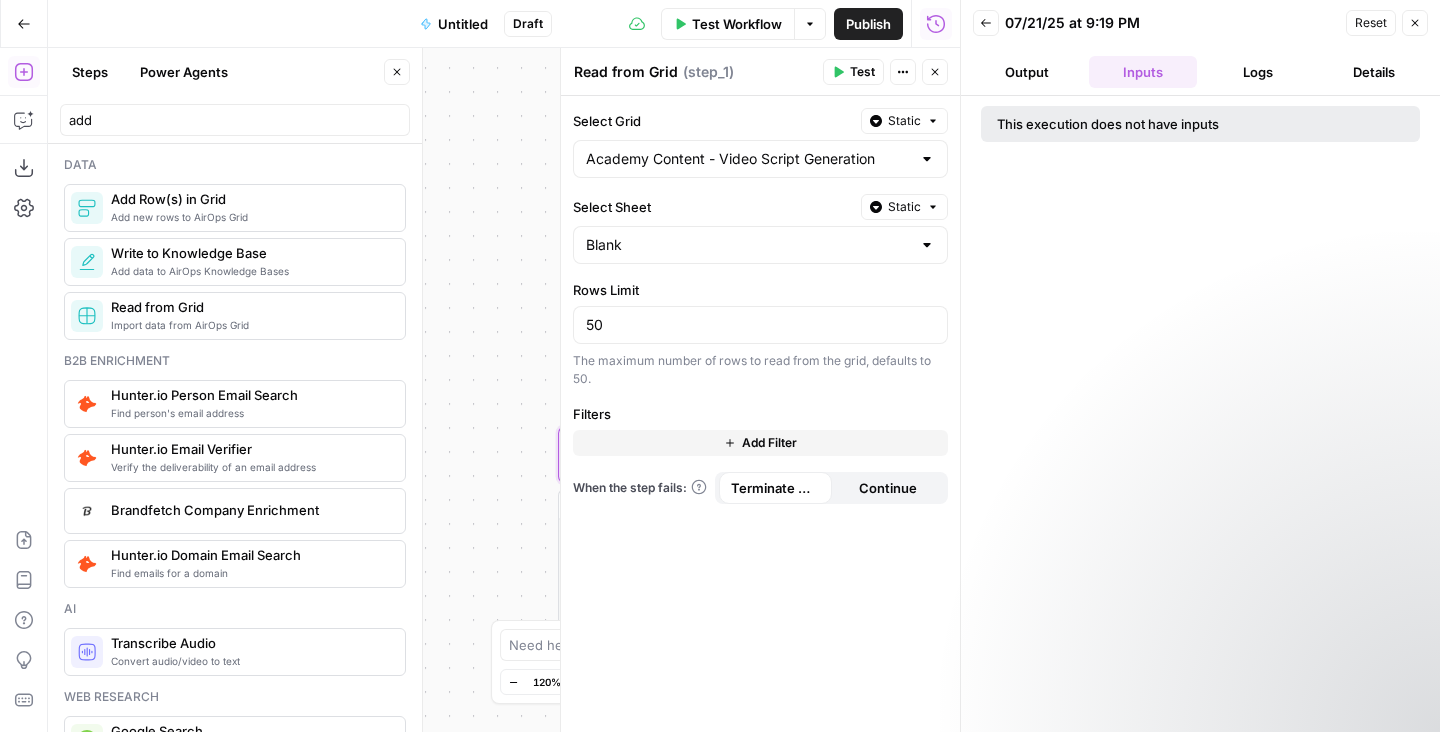 click on "Output" at bounding box center [1027, 72] 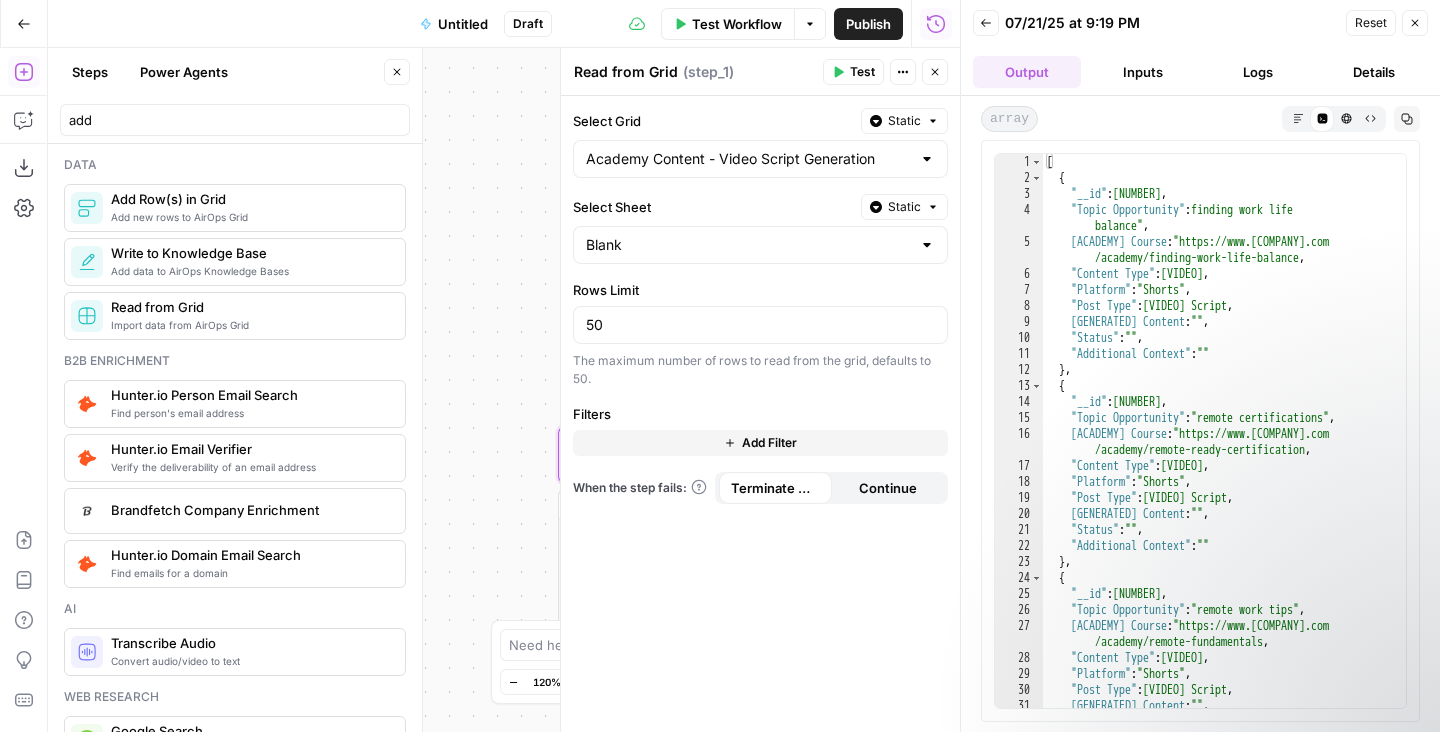 click on "Inputs" at bounding box center (1143, 72) 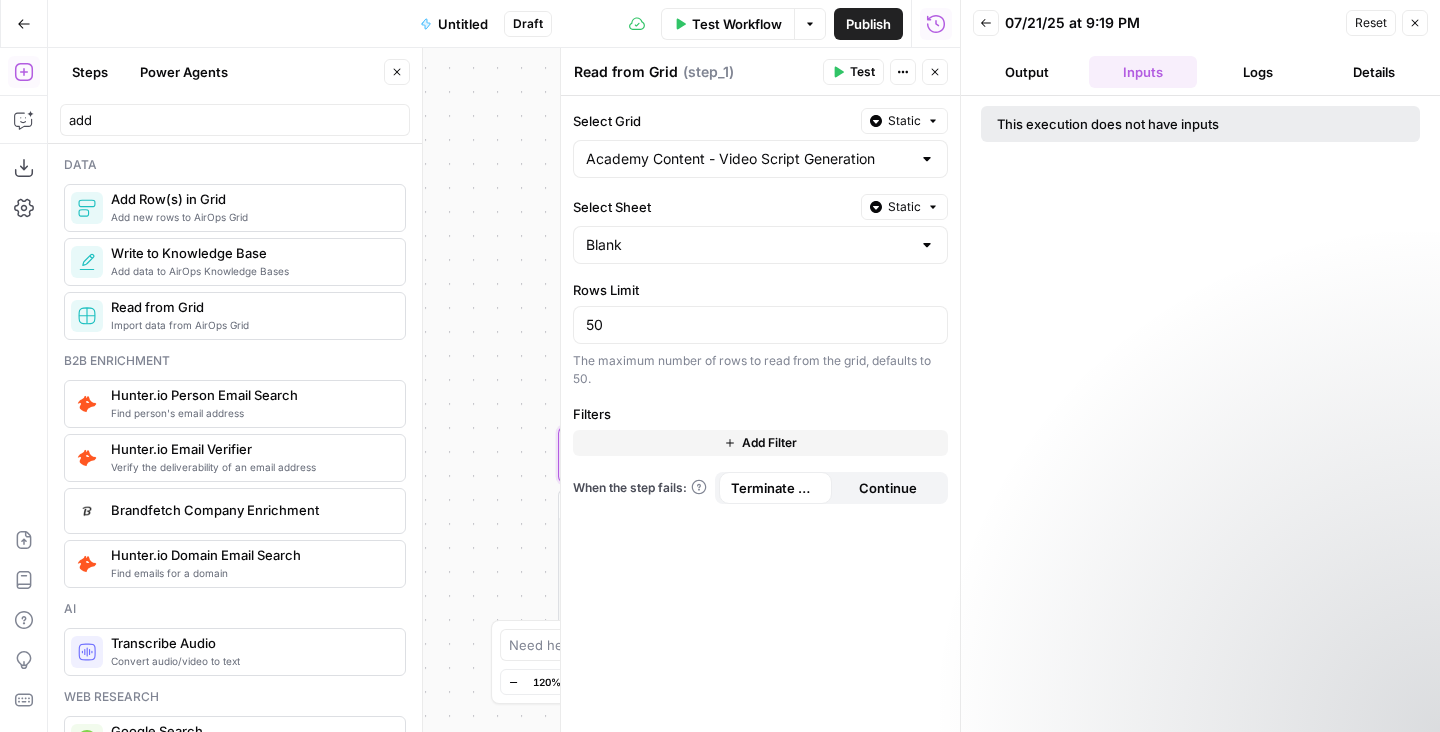 click on "Details" at bounding box center (1374, 72) 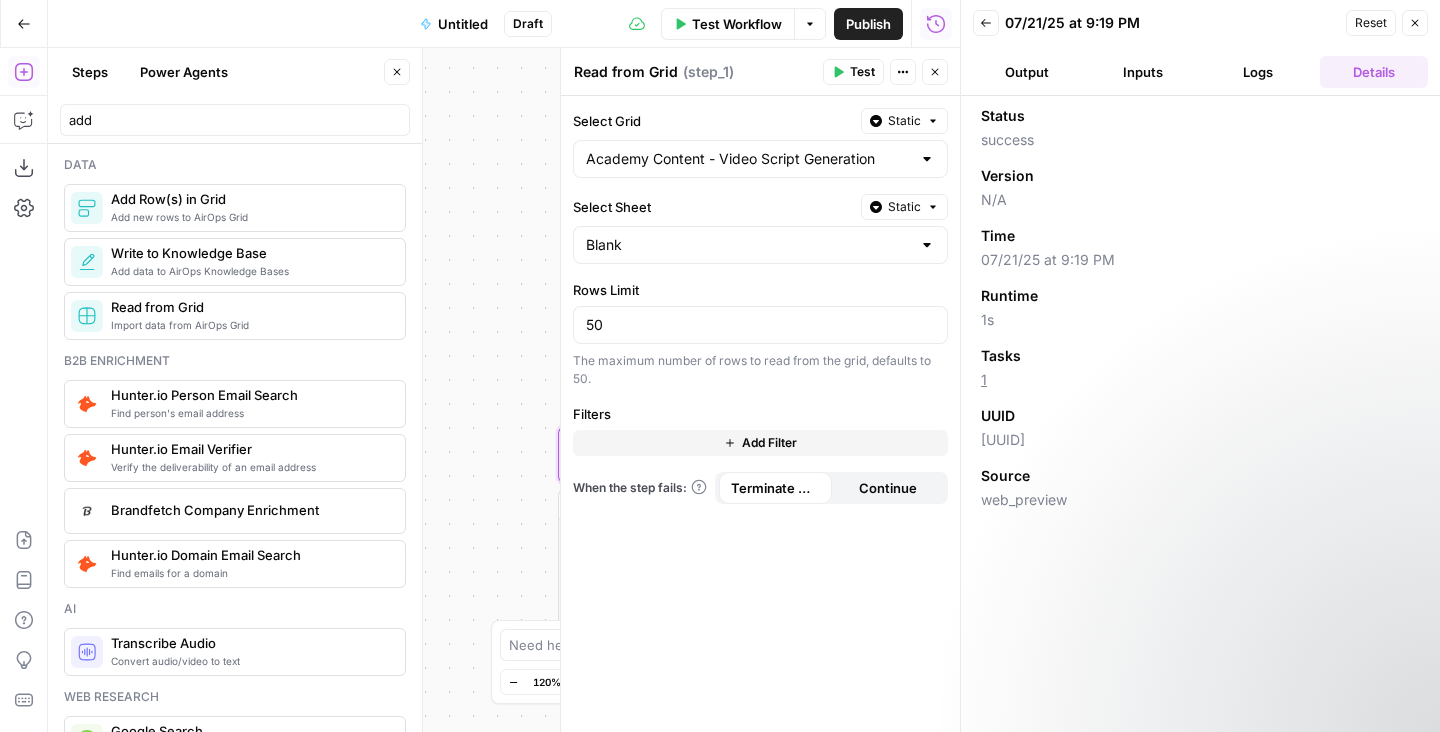 click on "Logs" at bounding box center [1259, 72] 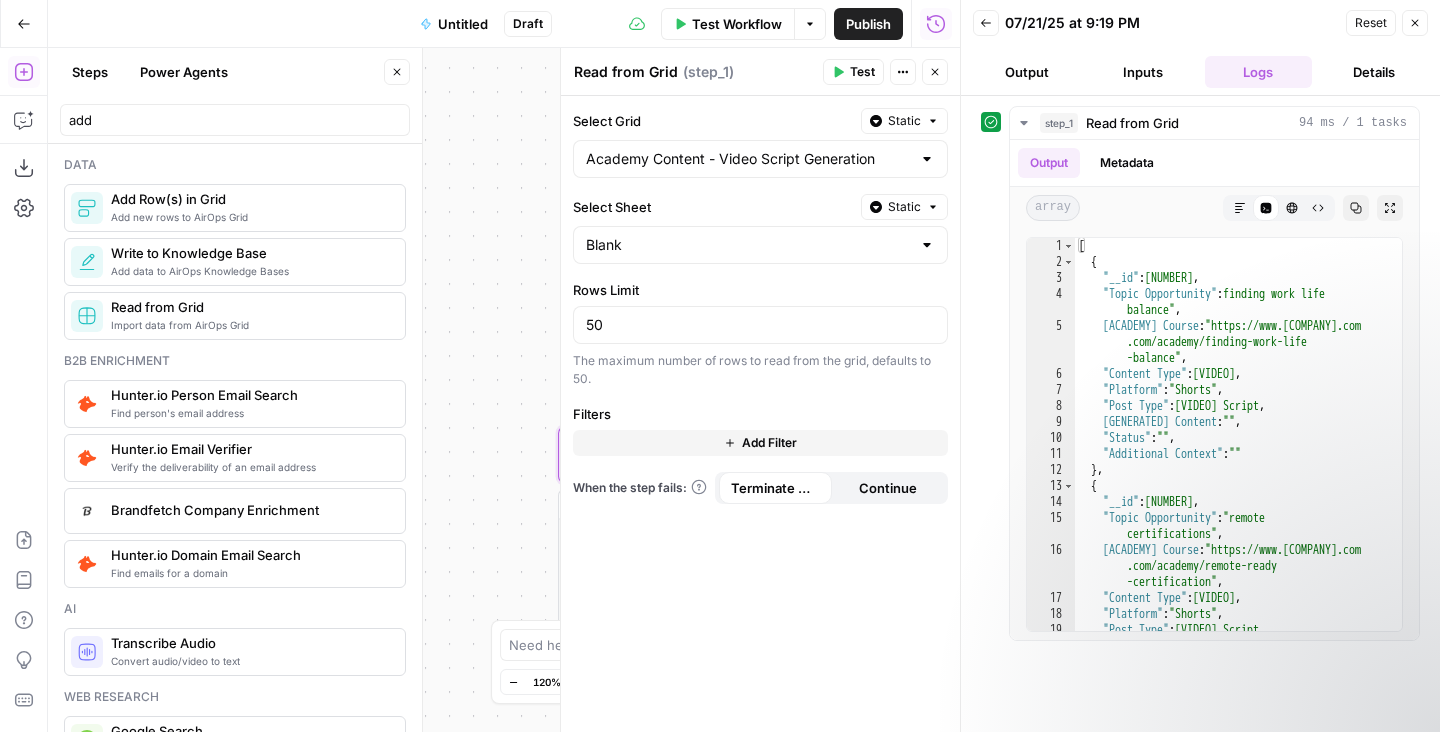 click on "Inputs" at bounding box center [1143, 72] 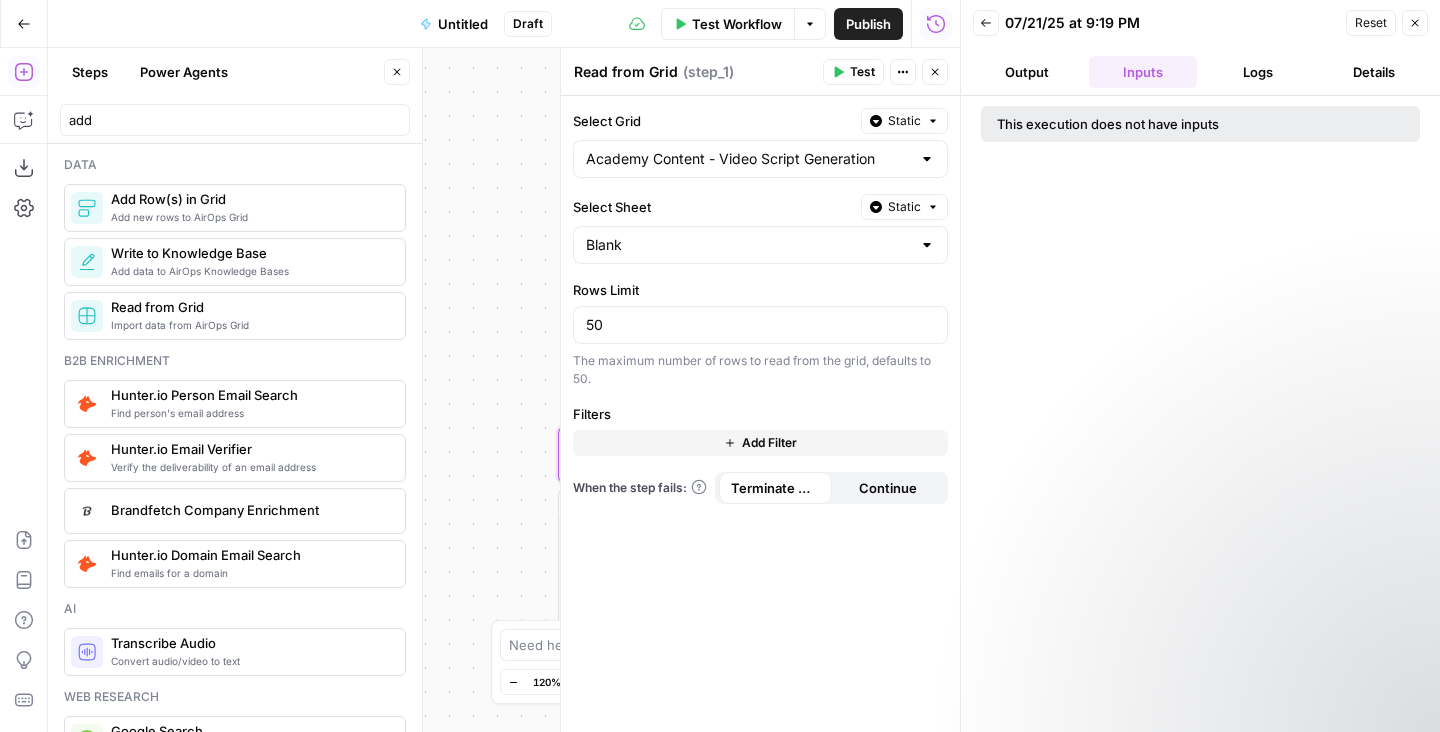 click on "Output" at bounding box center (1027, 72) 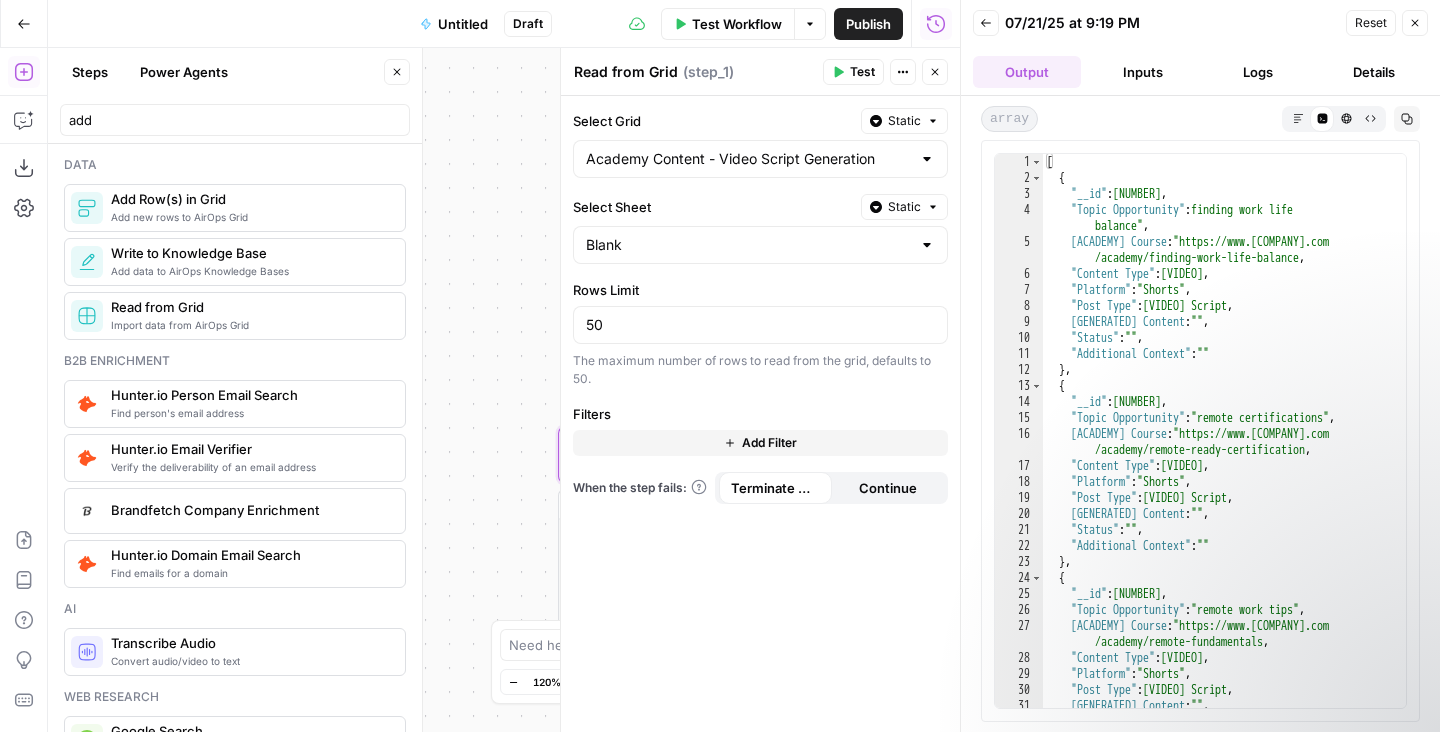 scroll, scrollTop: 0, scrollLeft: 0, axis: both 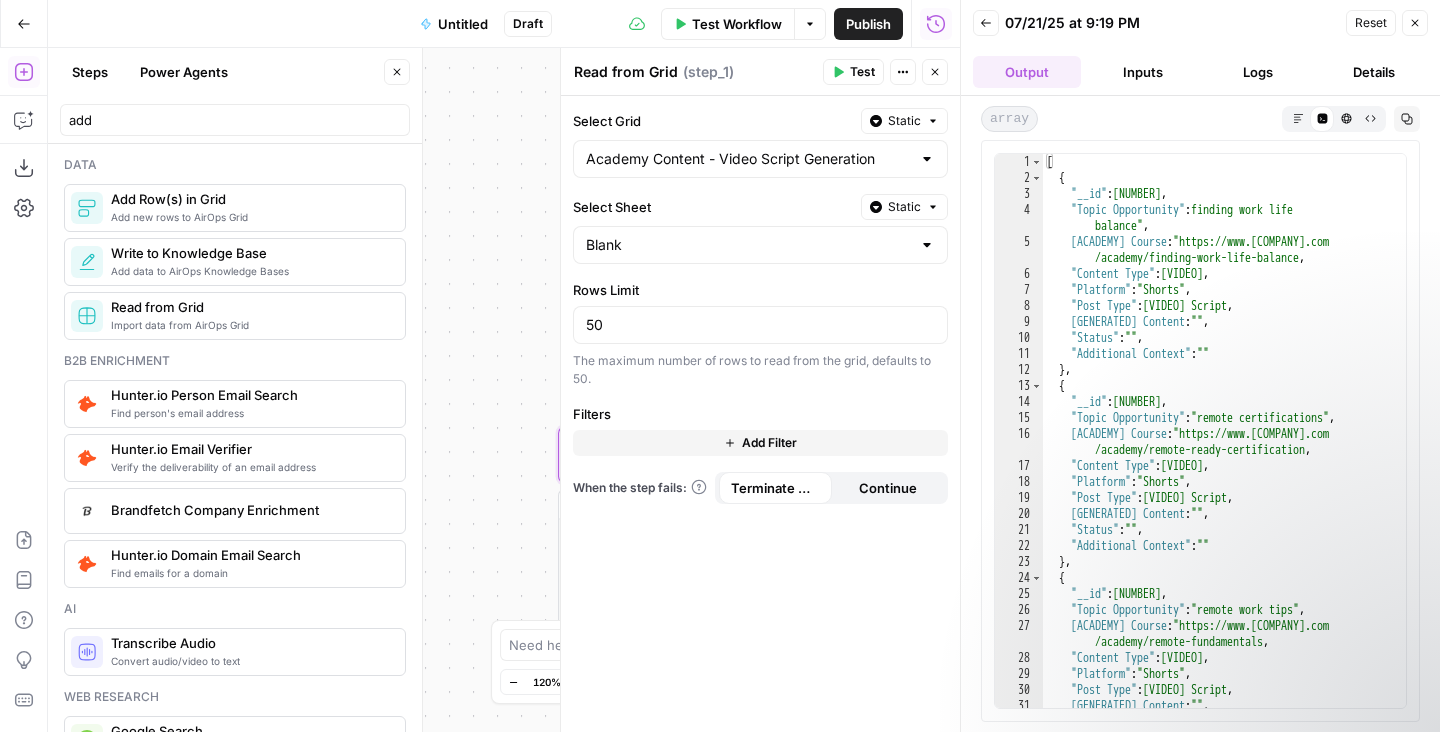 click 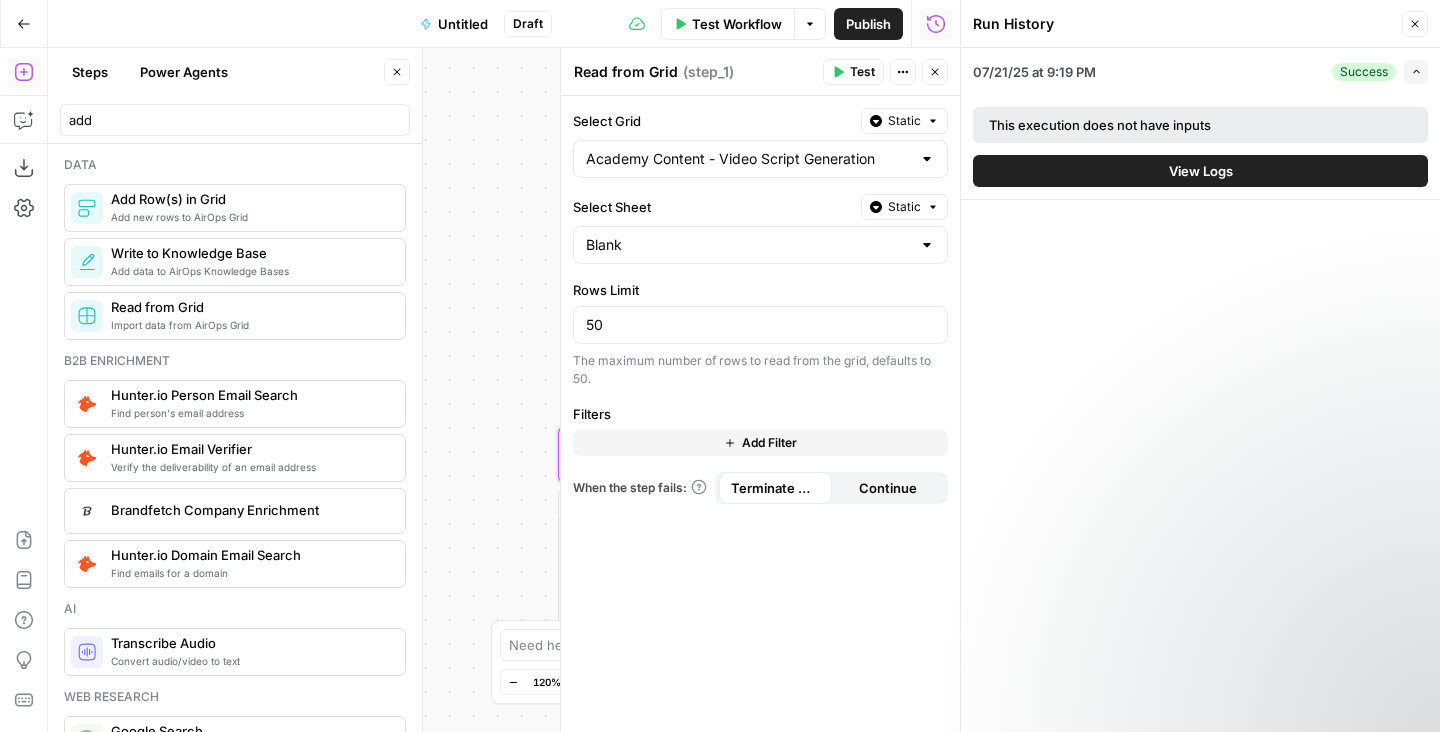 click on "Add Filter" at bounding box center (769, 443) 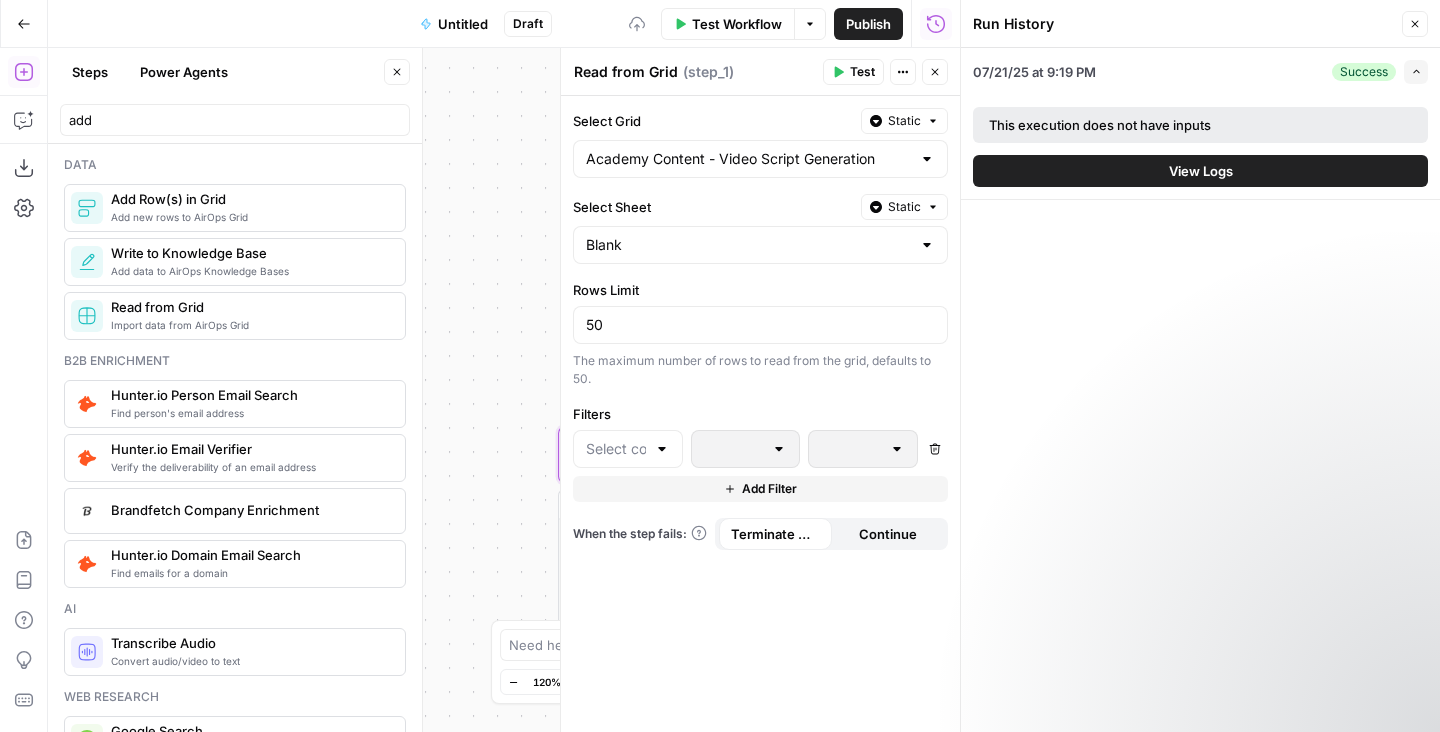 click at bounding box center (628, 449) 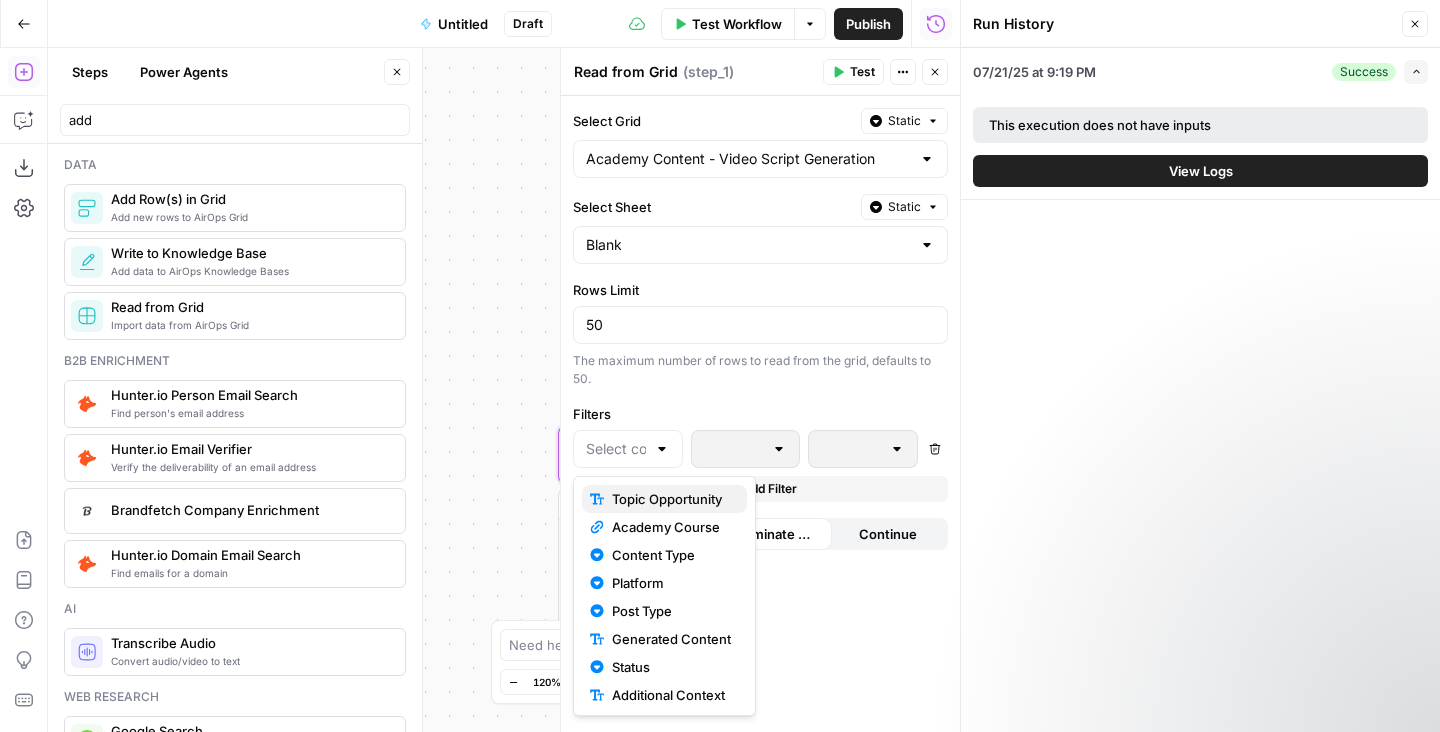 click on "Topic Opportunity" at bounding box center [671, 499] 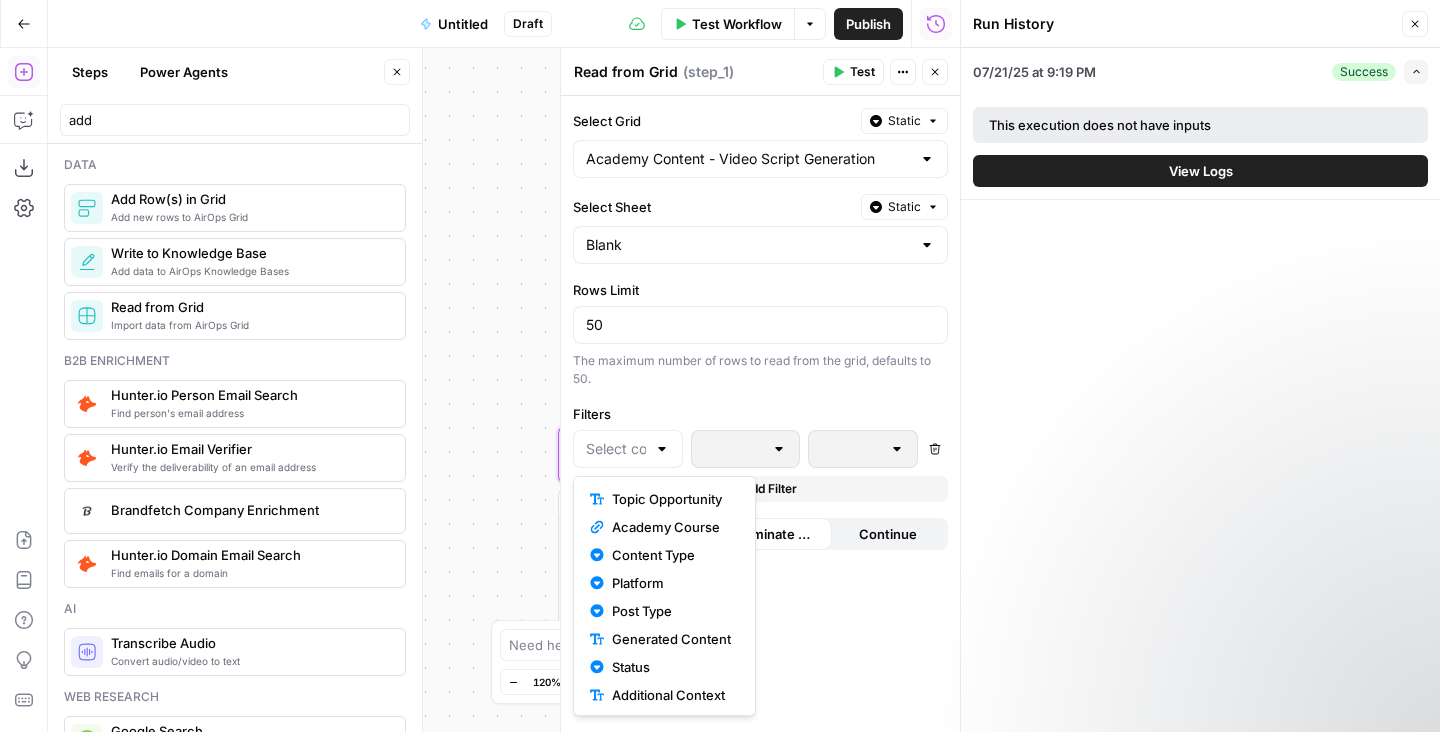 type on "Topic Opportunity" 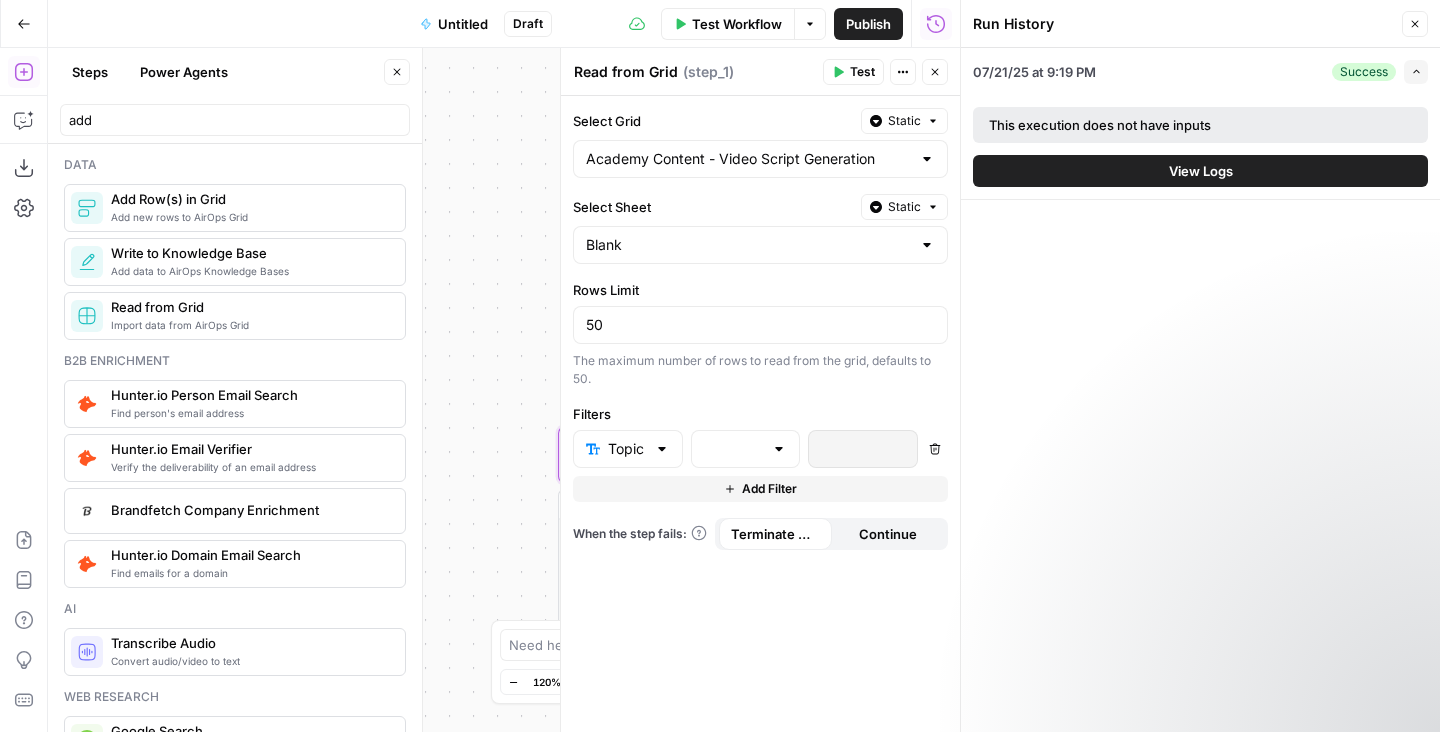 click at bounding box center [746, 449] 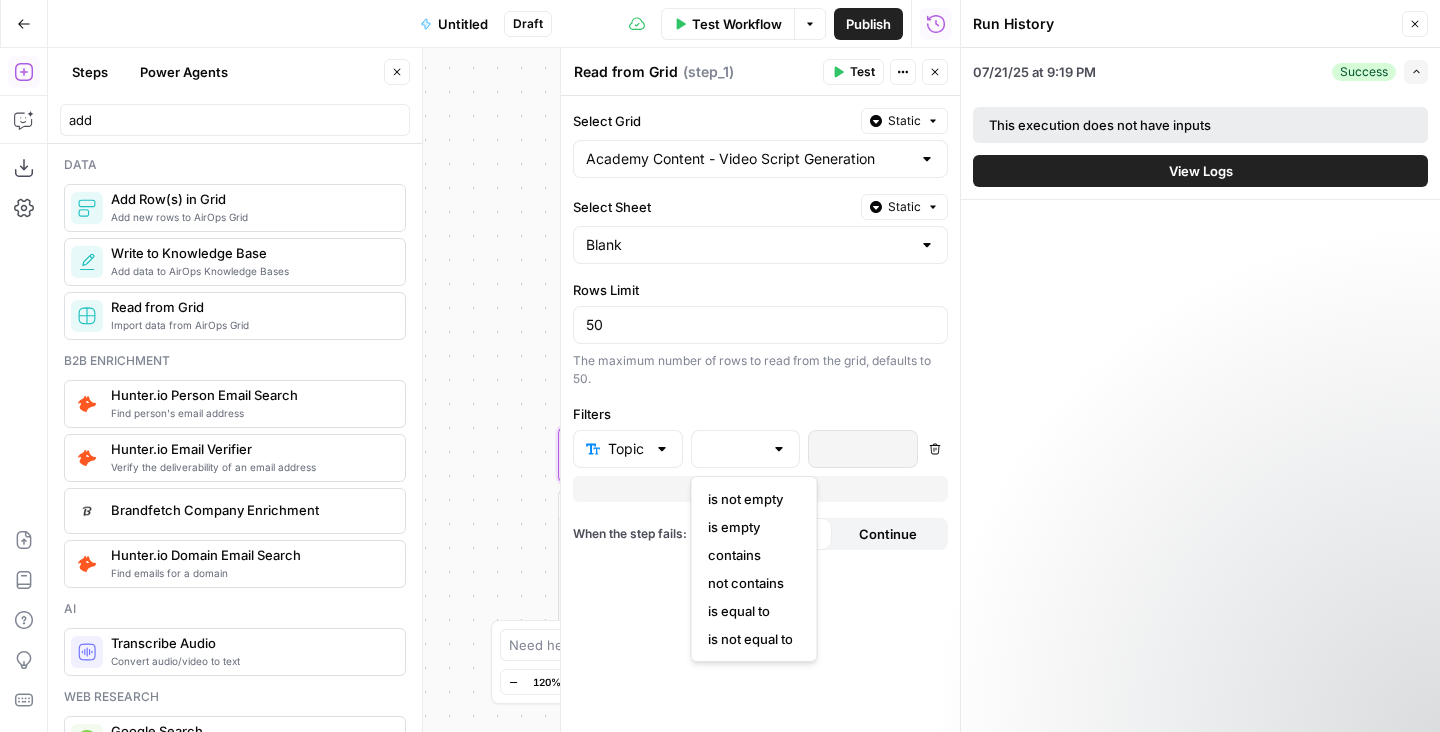 click on "Select Grid Static Academy Content - Video Script Generation Select Sheet Static Blank Rows Limit 50 The maximum number of rows to read from the grid, defaults to 50. Filters
Topic Opportunity Delete Add Filter When the step fails: Terminate Workflow Continue" at bounding box center [760, 414] 